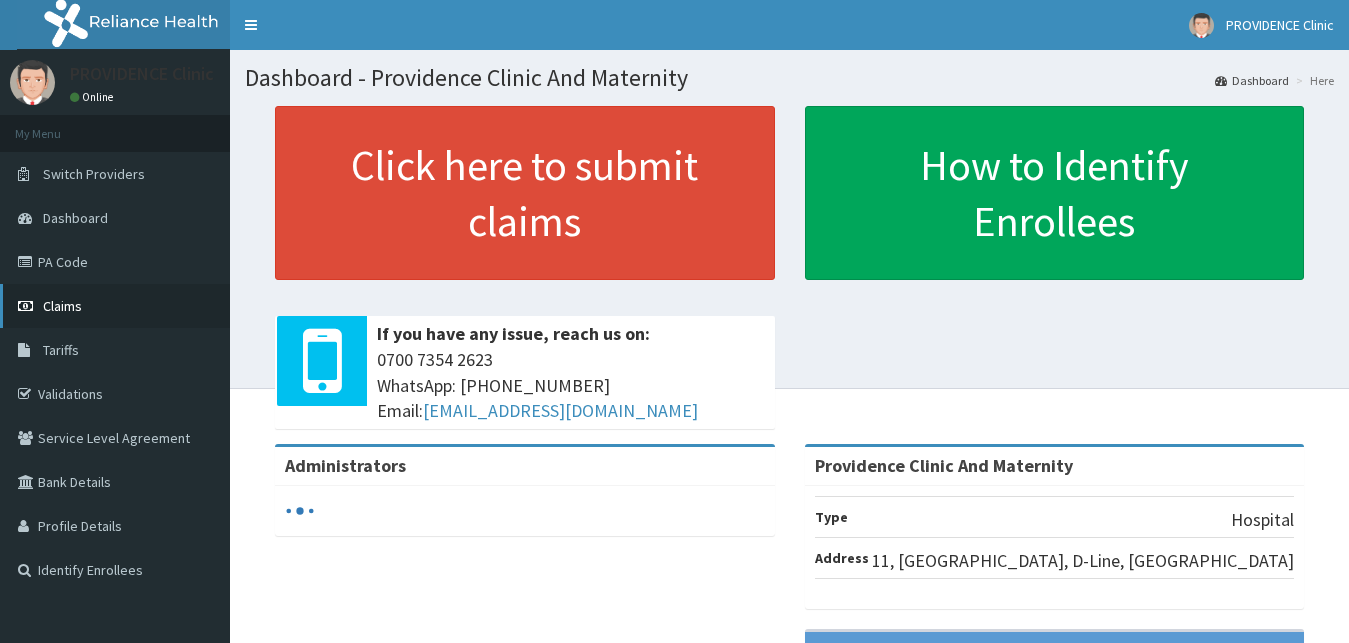 scroll, scrollTop: 0, scrollLeft: 0, axis: both 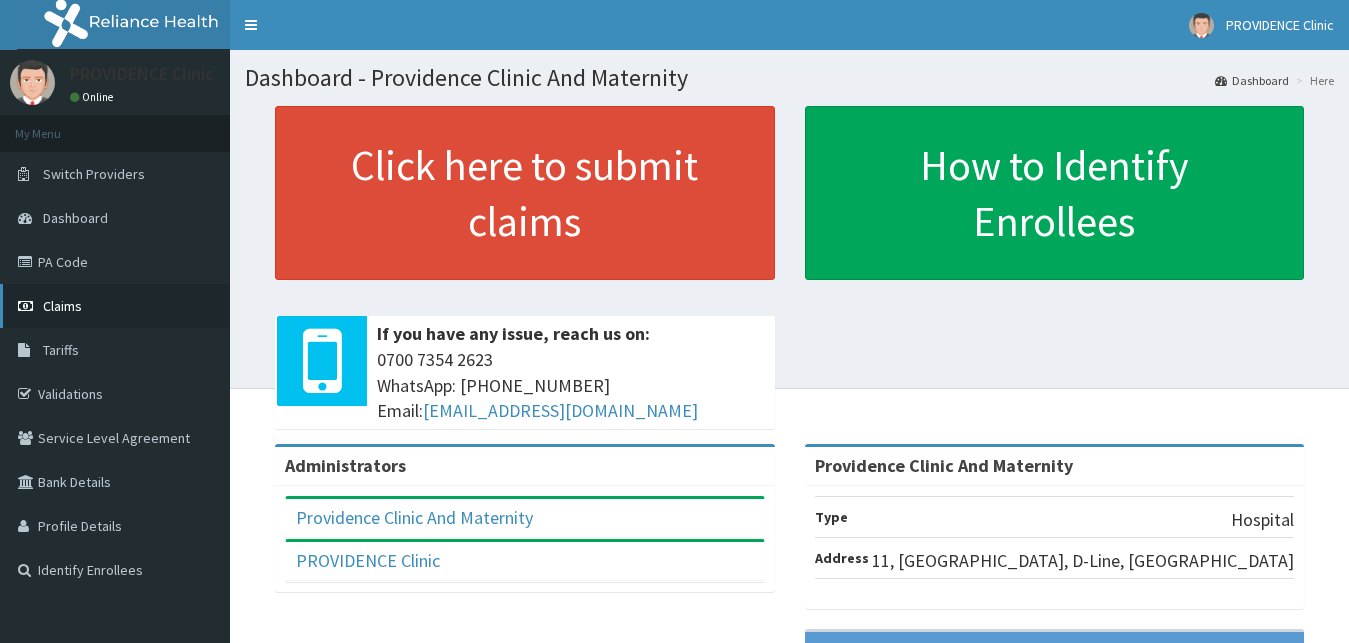 click on "Claims" at bounding box center [62, 306] 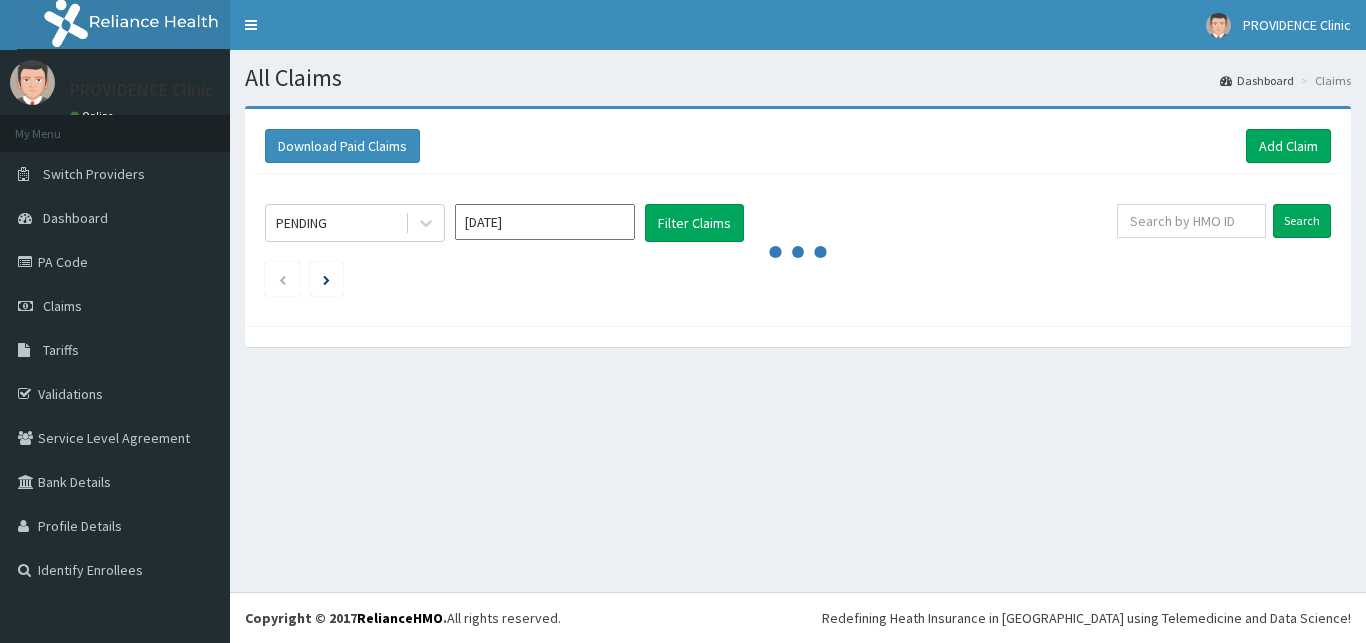 scroll, scrollTop: 0, scrollLeft: 0, axis: both 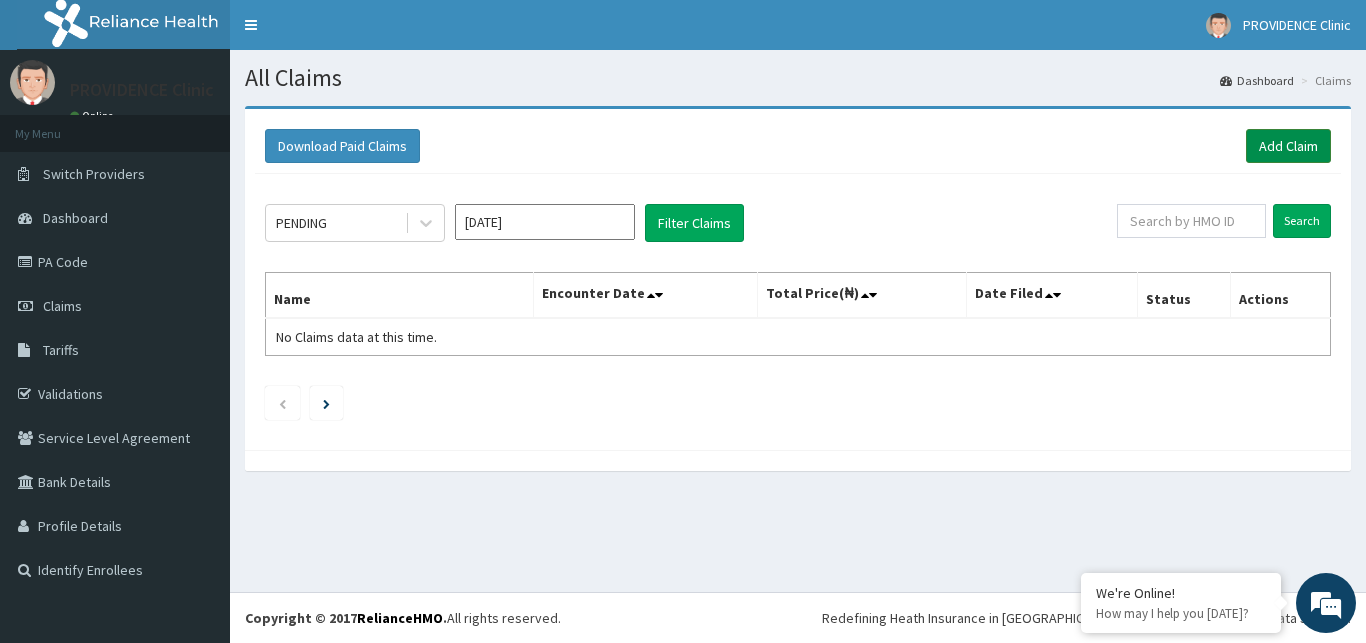 click on "Add Claim" at bounding box center (1288, 146) 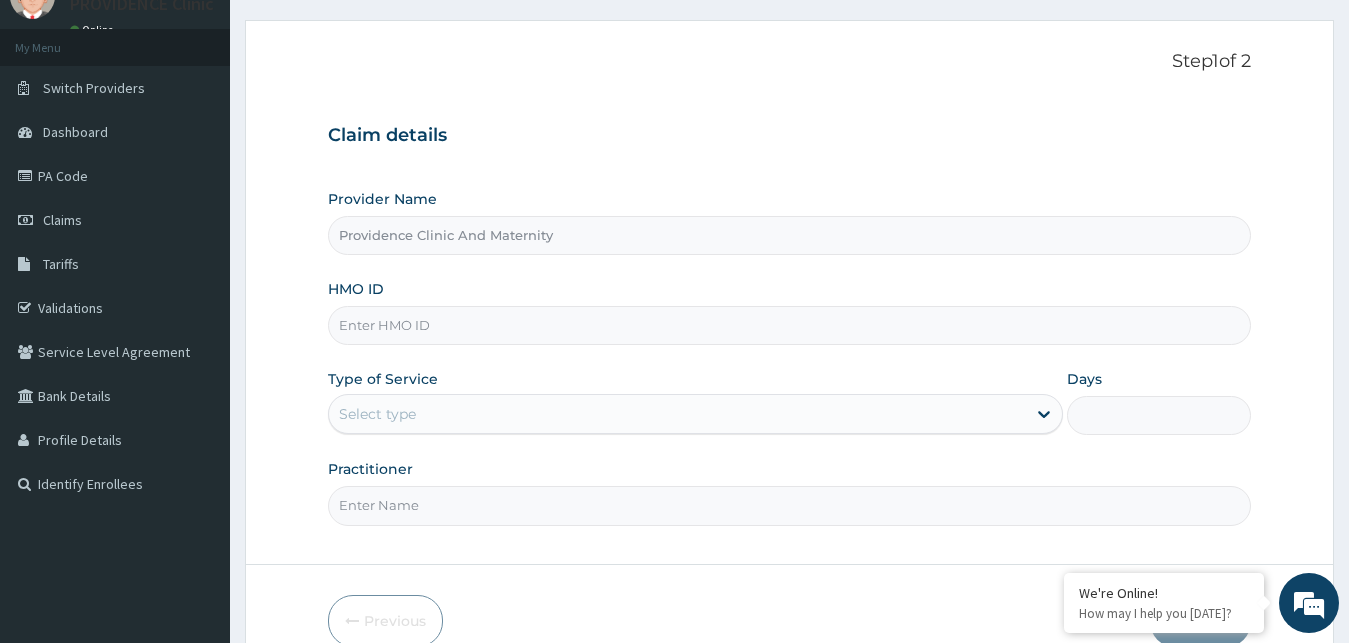 scroll, scrollTop: 102, scrollLeft: 0, axis: vertical 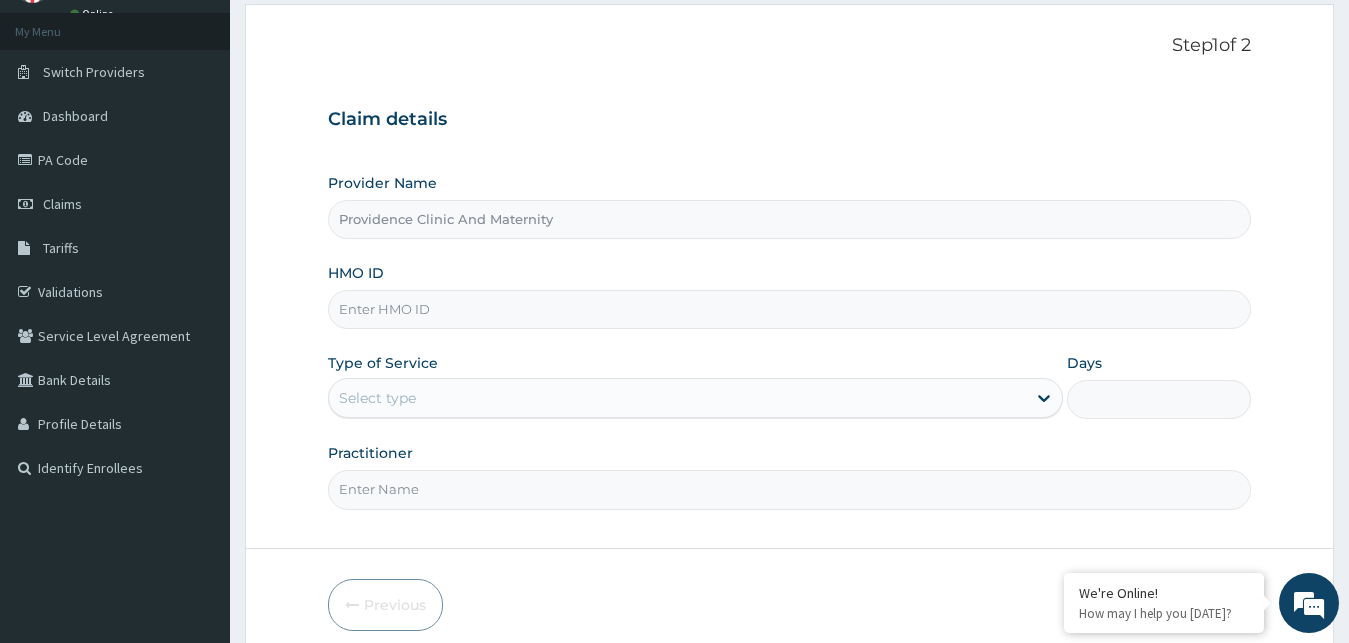 click on "HMO ID" at bounding box center (790, 309) 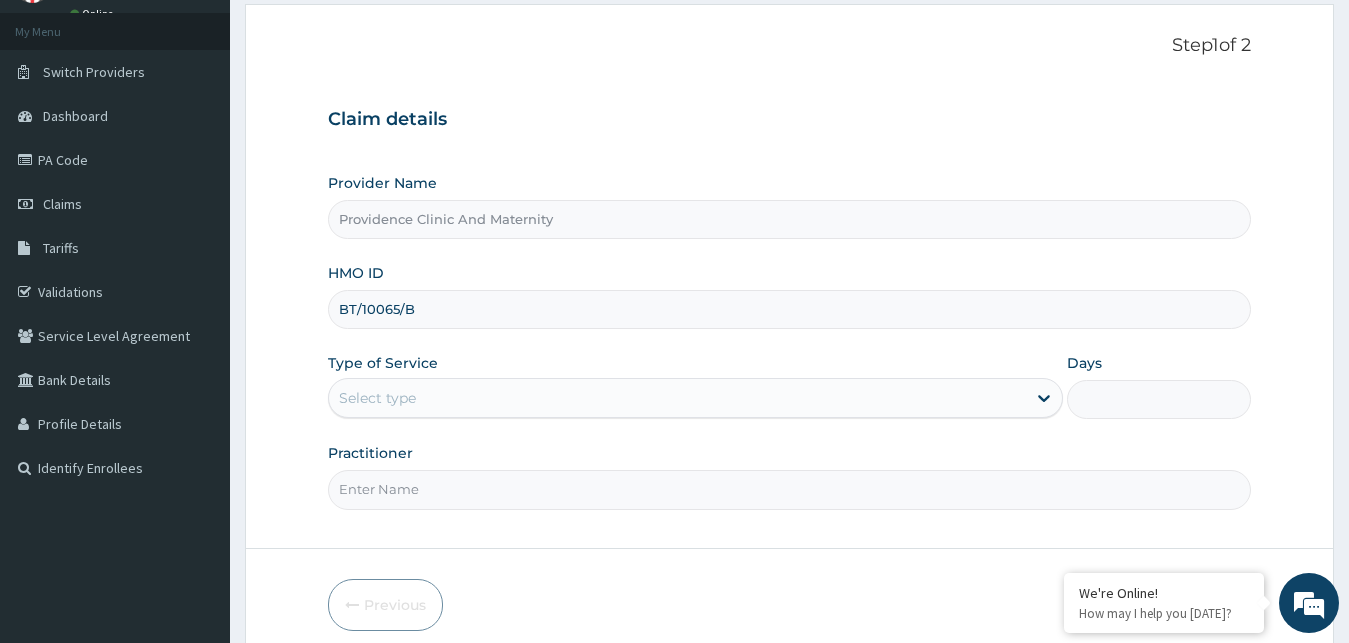 type on "BT/10065/B" 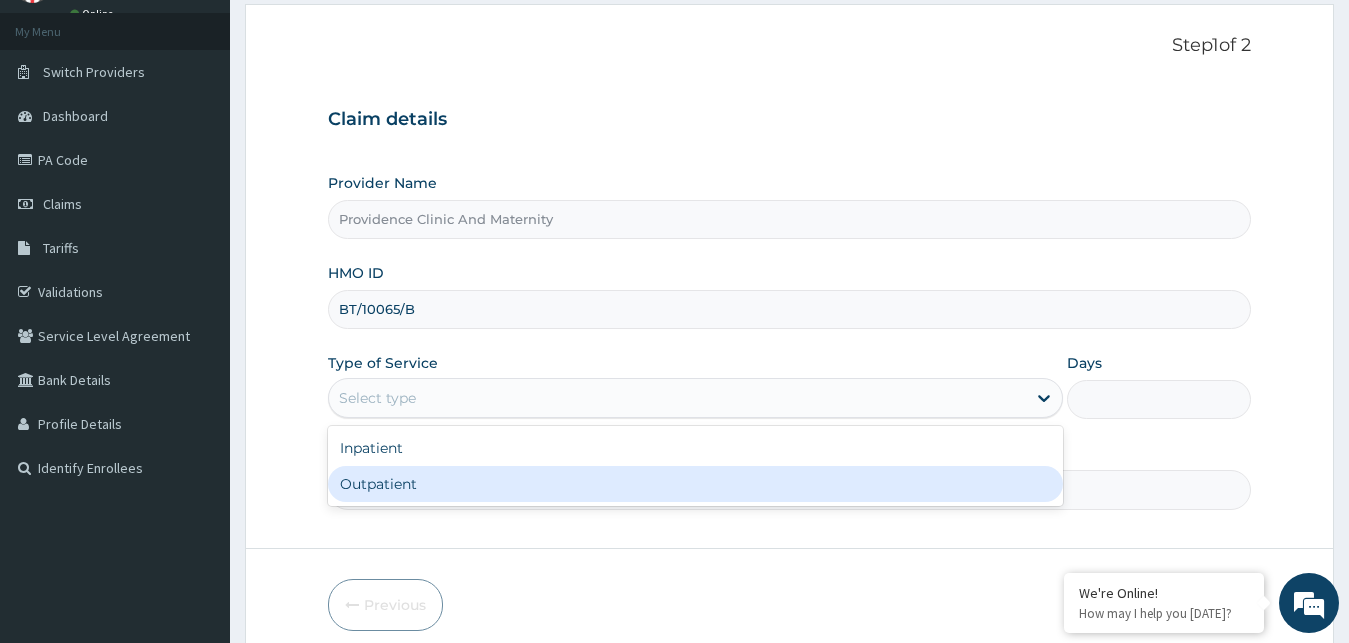 click on "Outpatient" at bounding box center (696, 484) 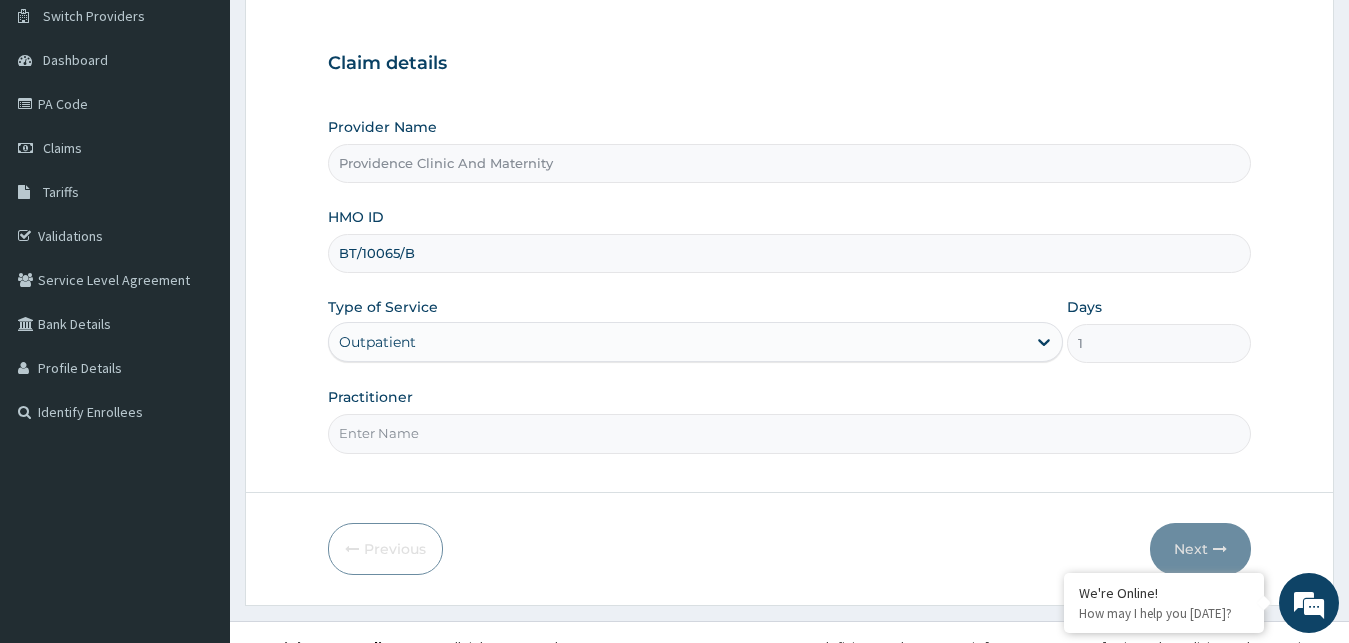 scroll, scrollTop: 187, scrollLeft: 0, axis: vertical 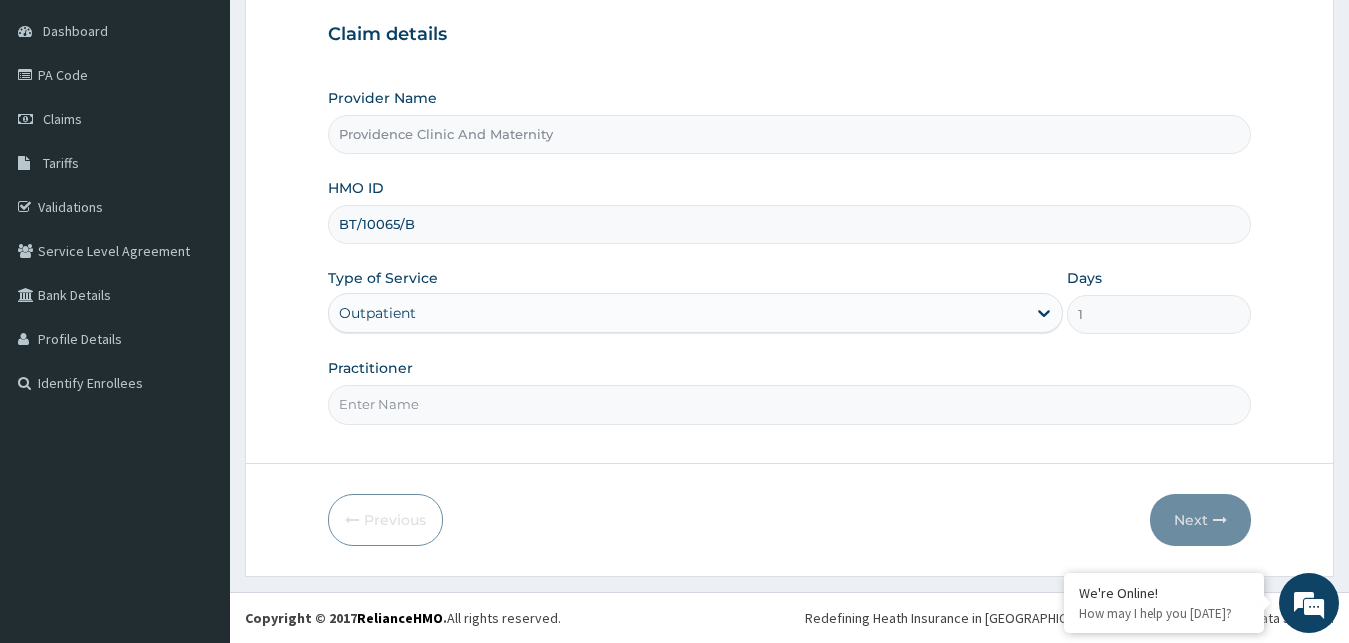 click on "Practitioner" at bounding box center (790, 404) 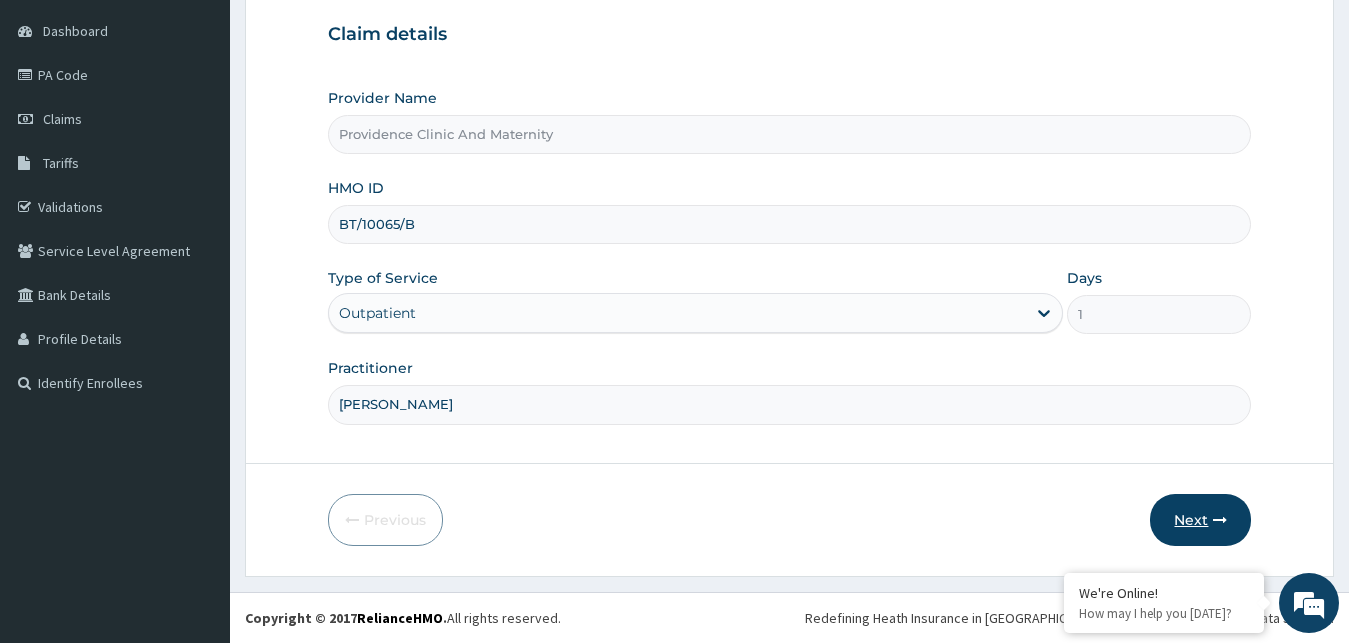 type on "DR OKEREKE" 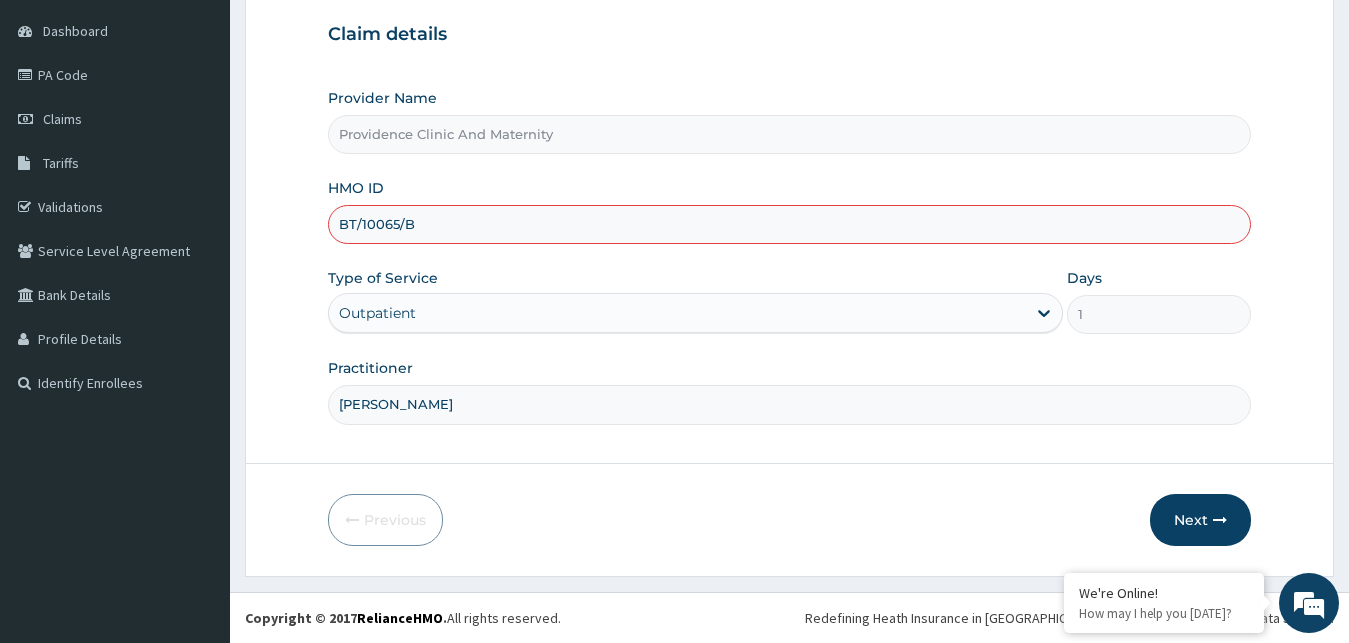 click on "BT/10065/B" at bounding box center (790, 224) 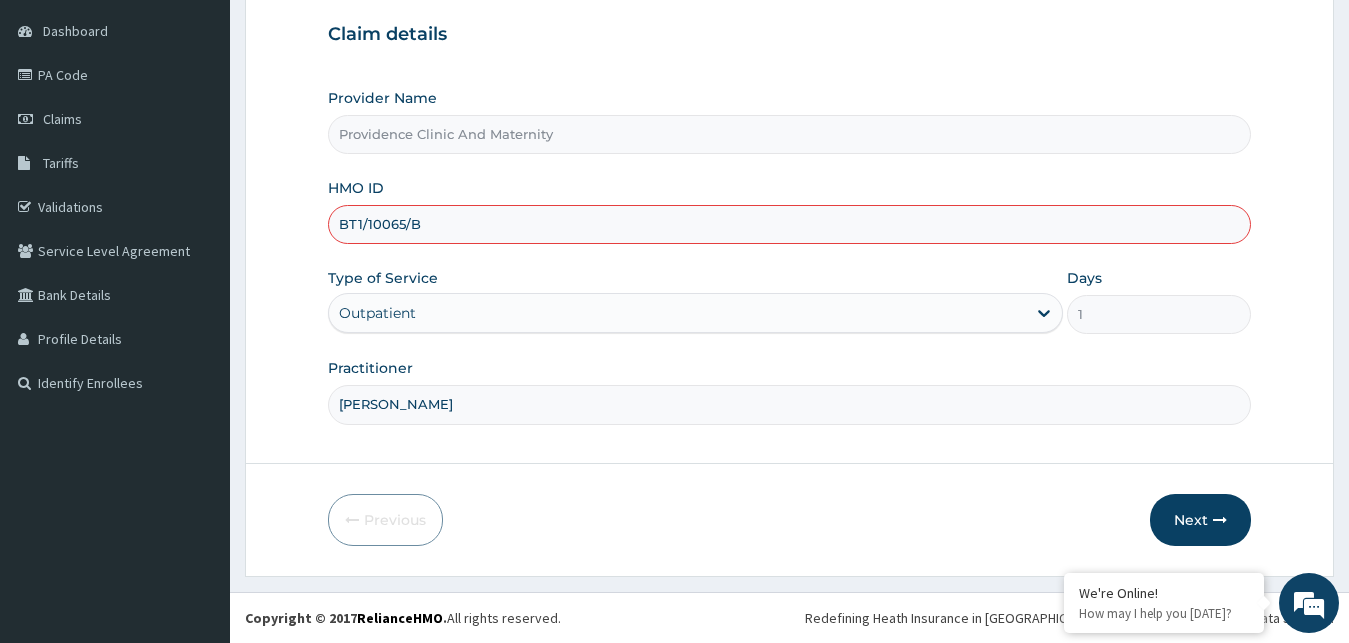 click on "BT1/10065/B" at bounding box center (790, 224) 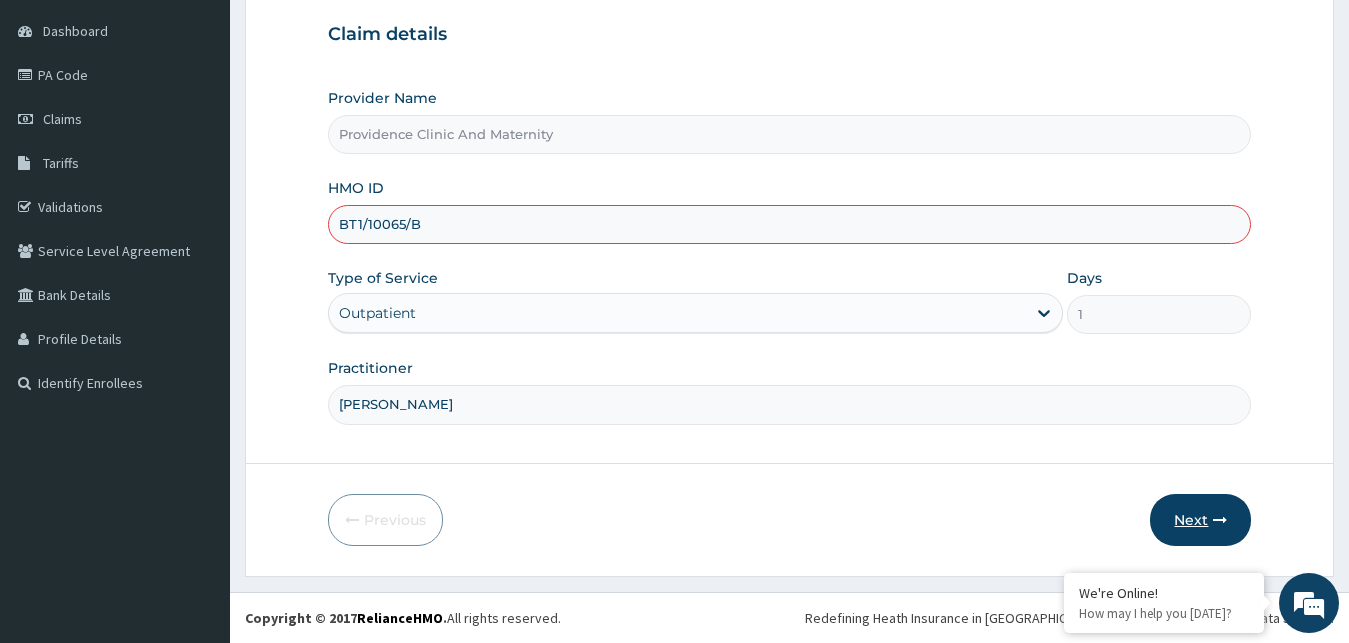 type on "BT1/10065/B" 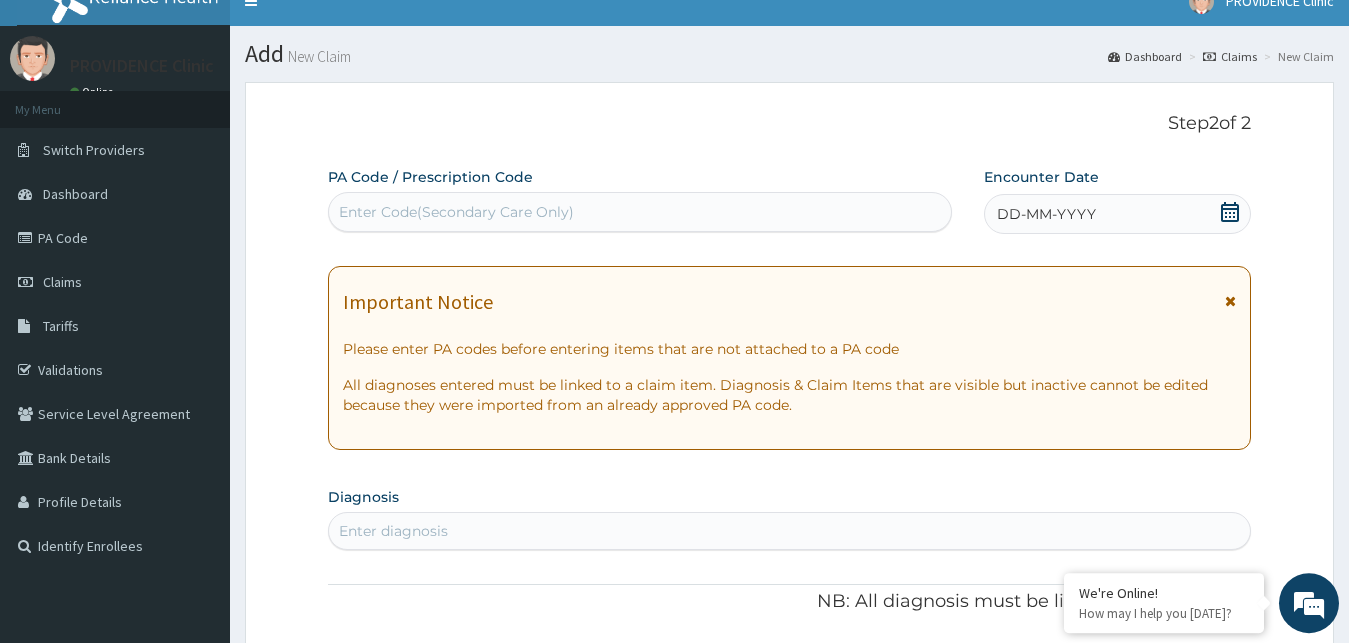 scroll, scrollTop: 0, scrollLeft: 0, axis: both 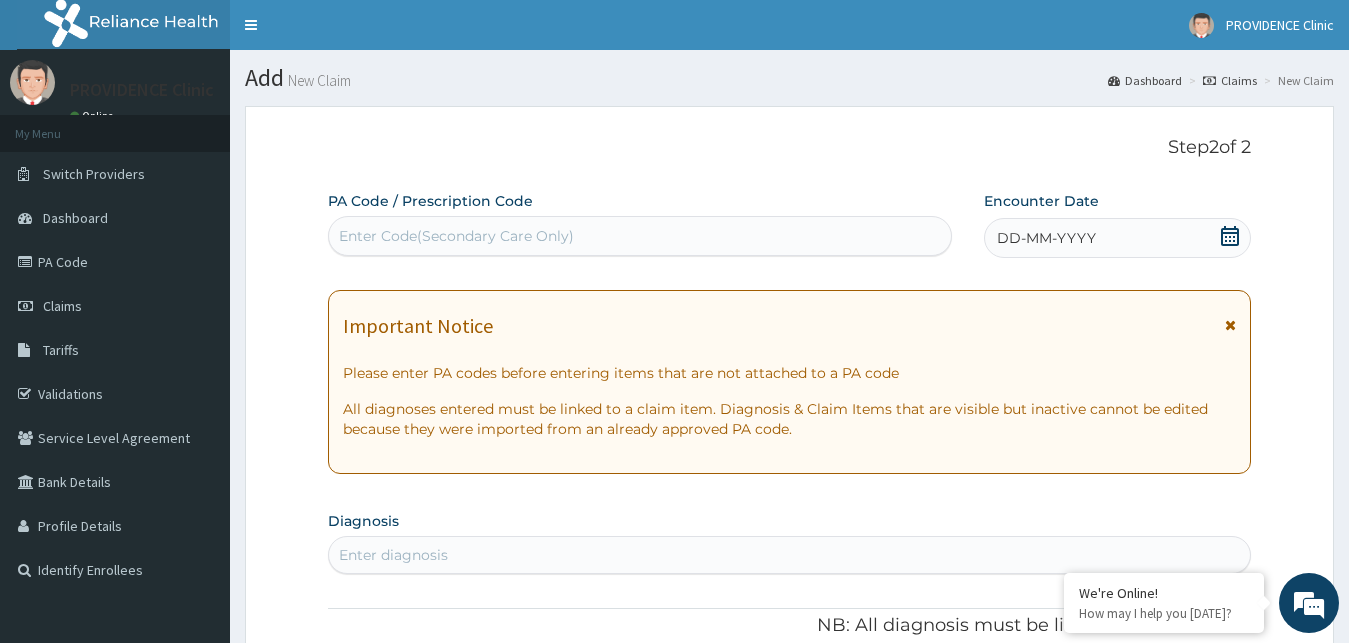 click on "Enter Code(Secondary Care Only)" at bounding box center (456, 236) 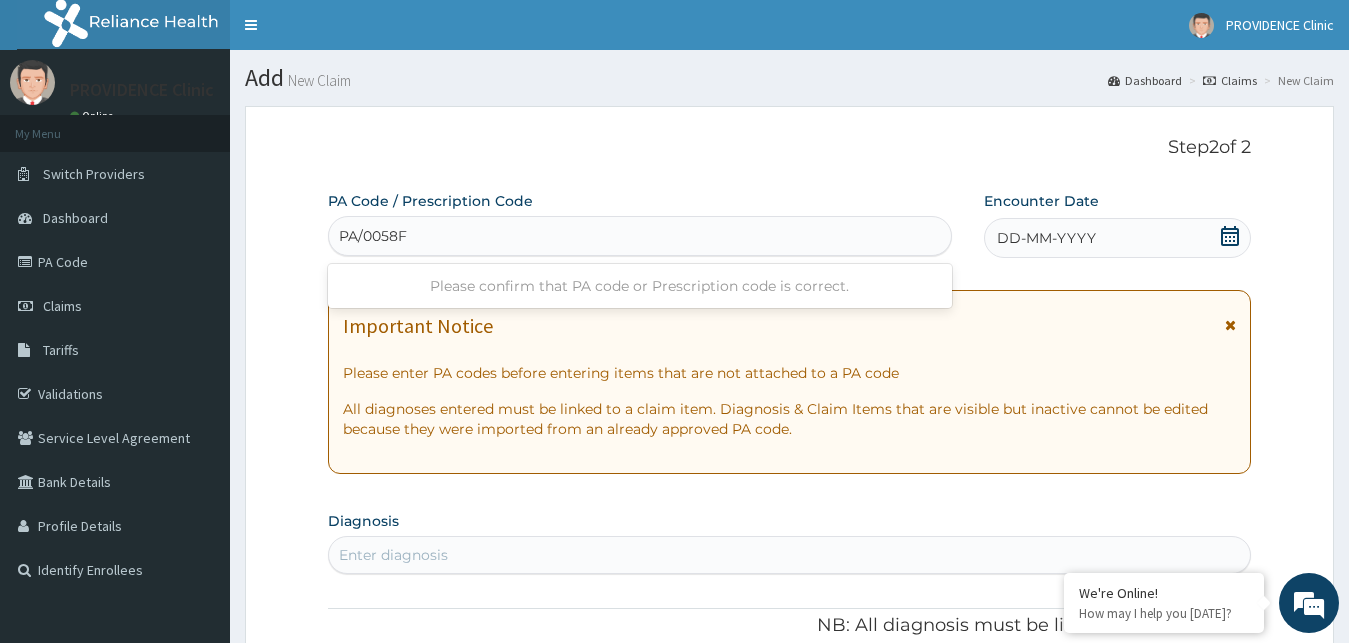 type on "PA/0058F8" 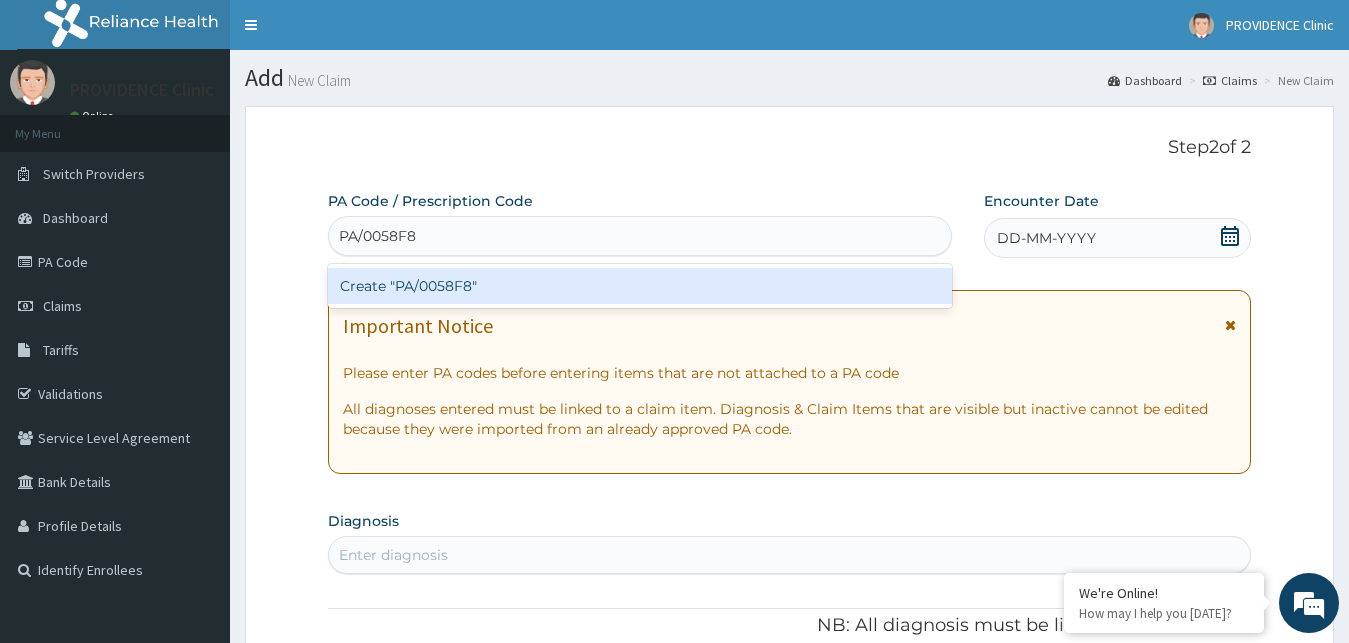 click on "Create "PA/0058F8"" at bounding box center [640, 286] 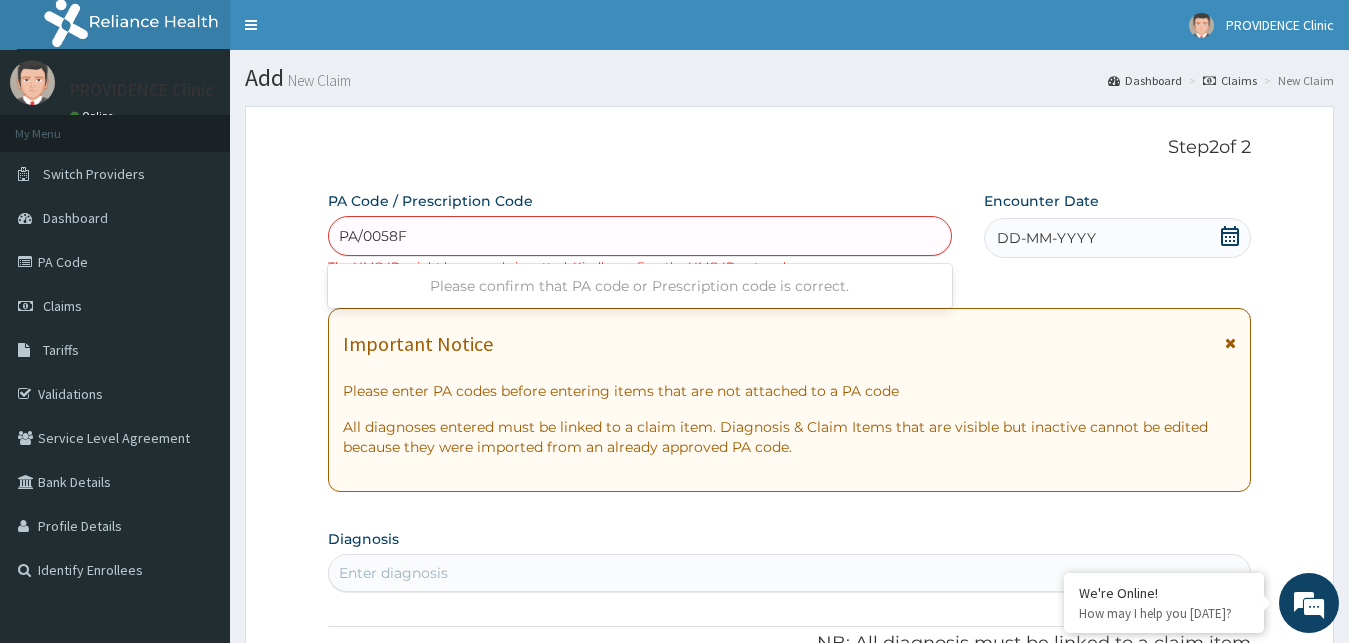 type on "PA/0058F8" 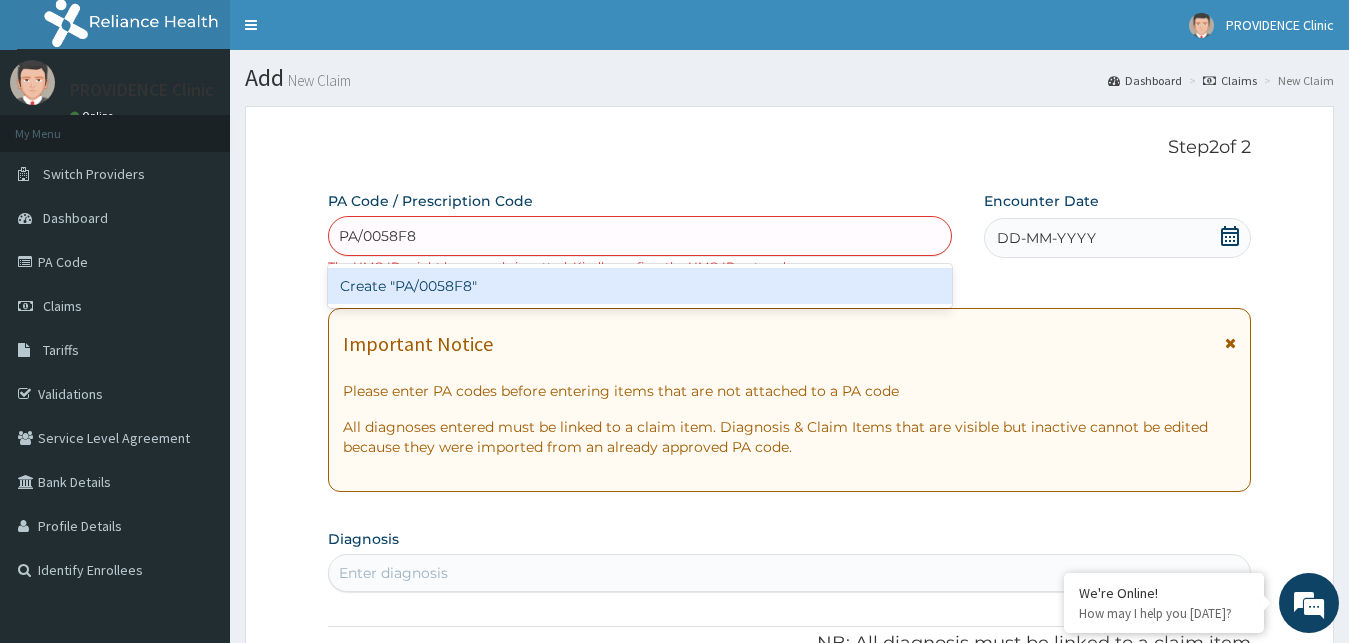 click on "Create "PA/0058F8"" at bounding box center [640, 286] 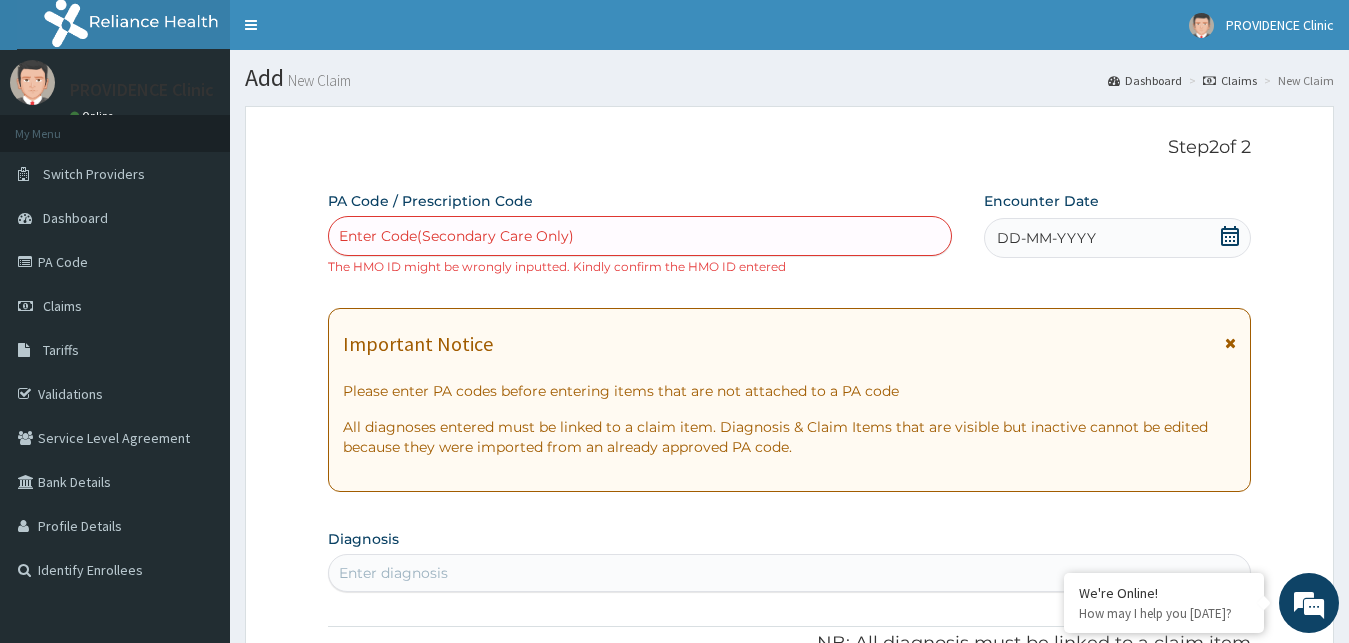 click 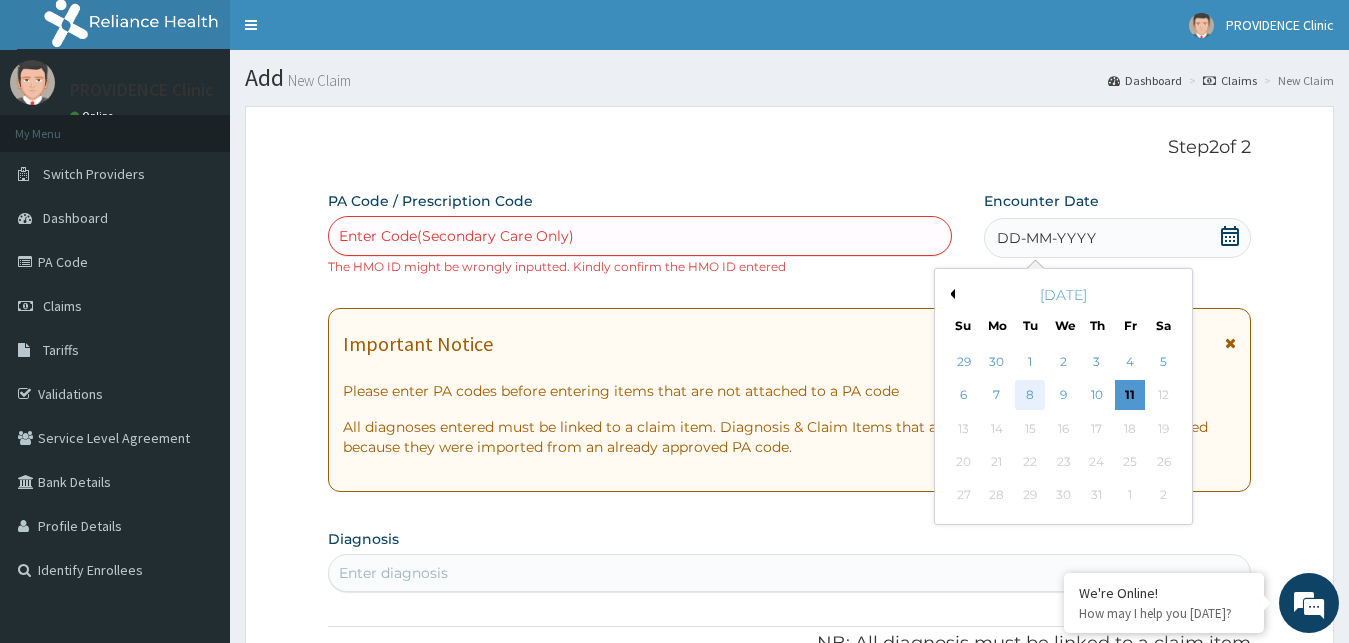 click on "8" at bounding box center [1030, 396] 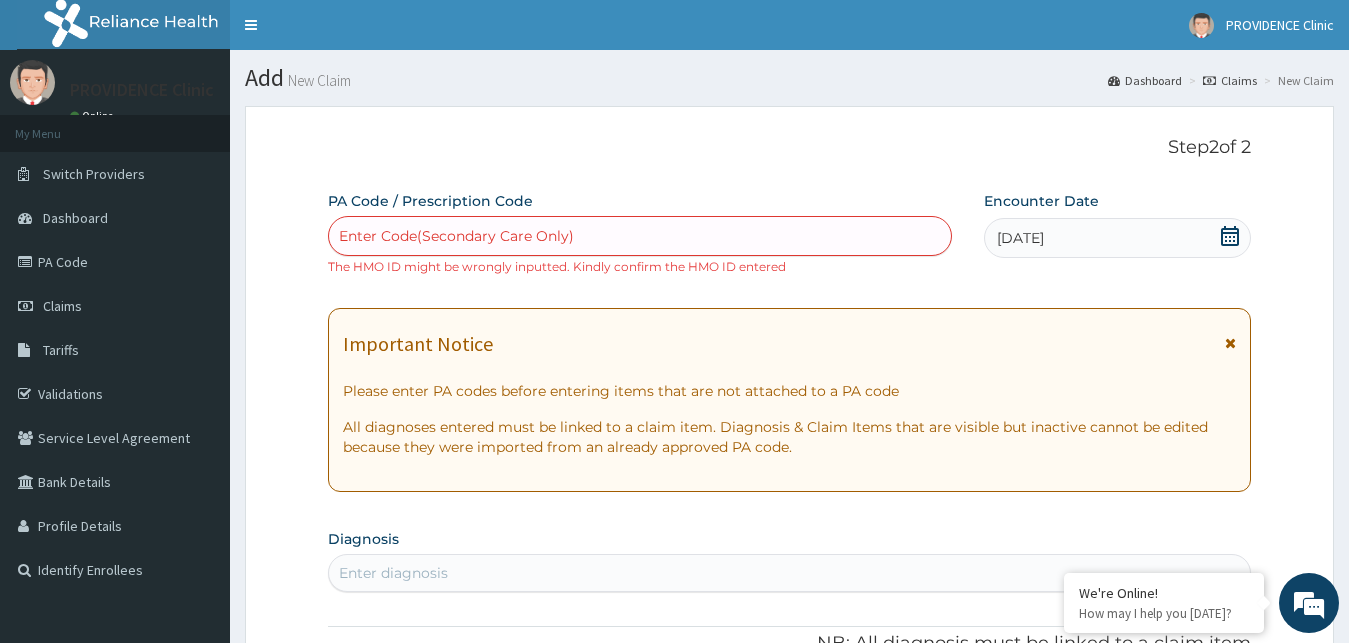 click on "Enter Code(Secondary Care Only)" at bounding box center (456, 236) 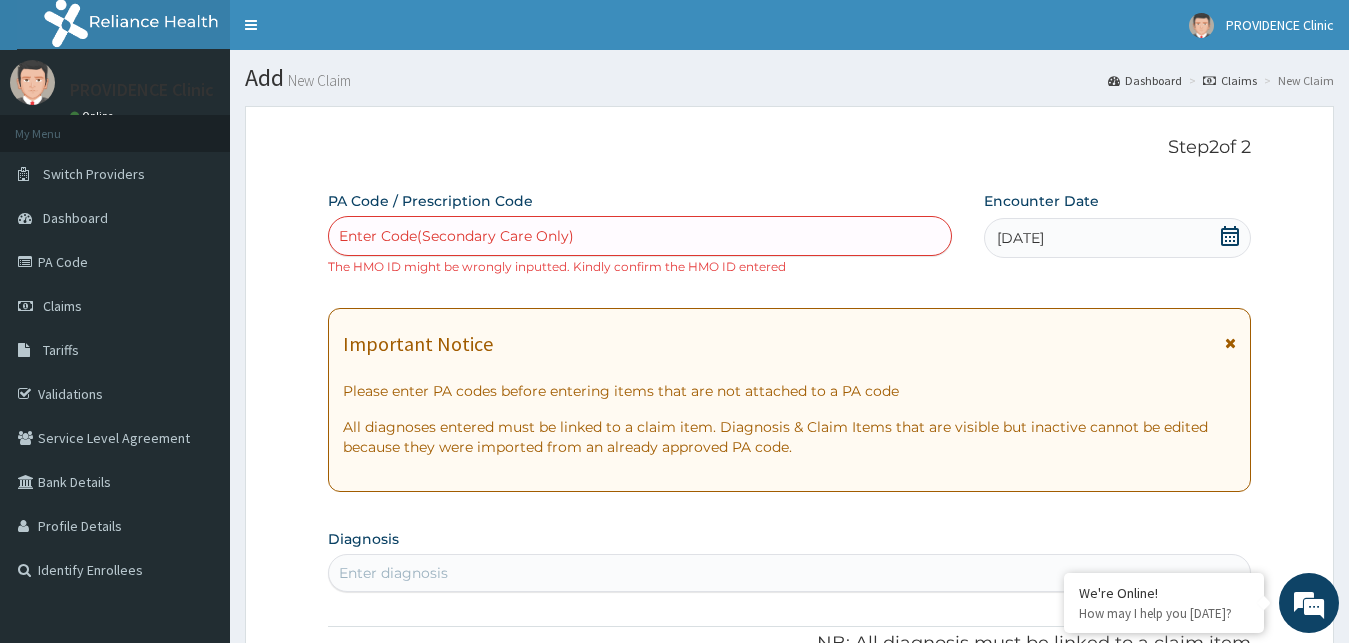 click on "Enter Code(Secondary Care Only)" at bounding box center (640, 236) 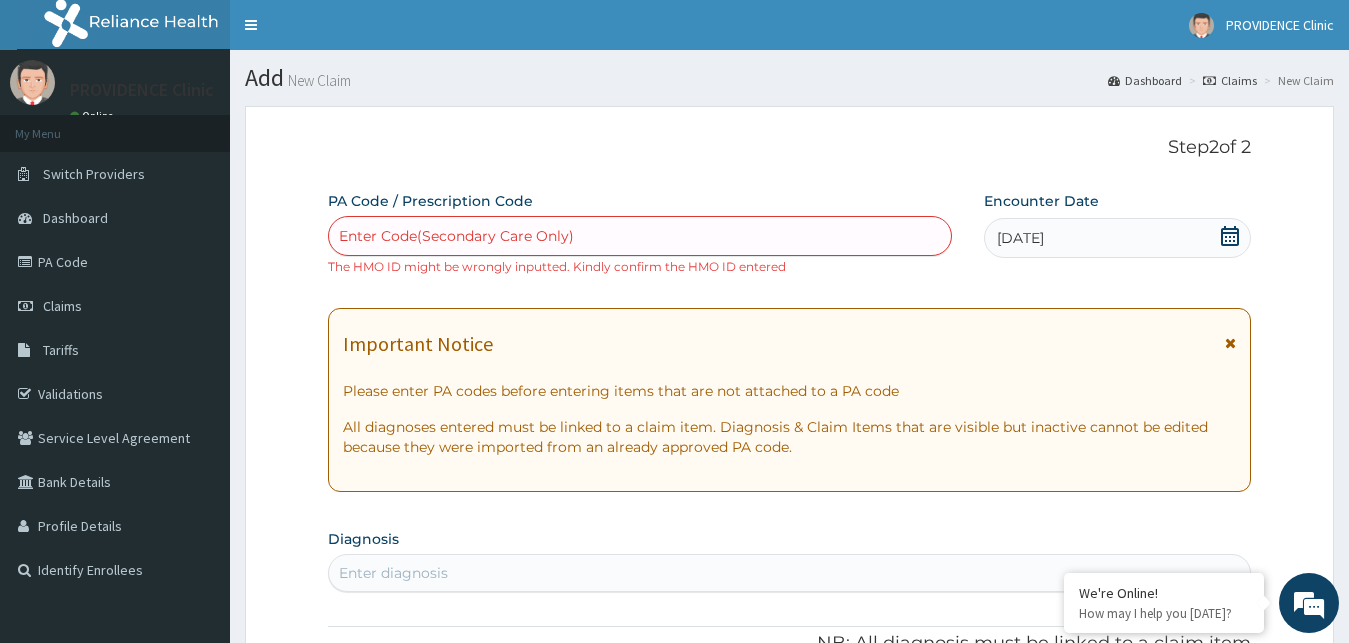 click on "Enter Code(Secondary Care Only)" at bounding box center [456, 236] 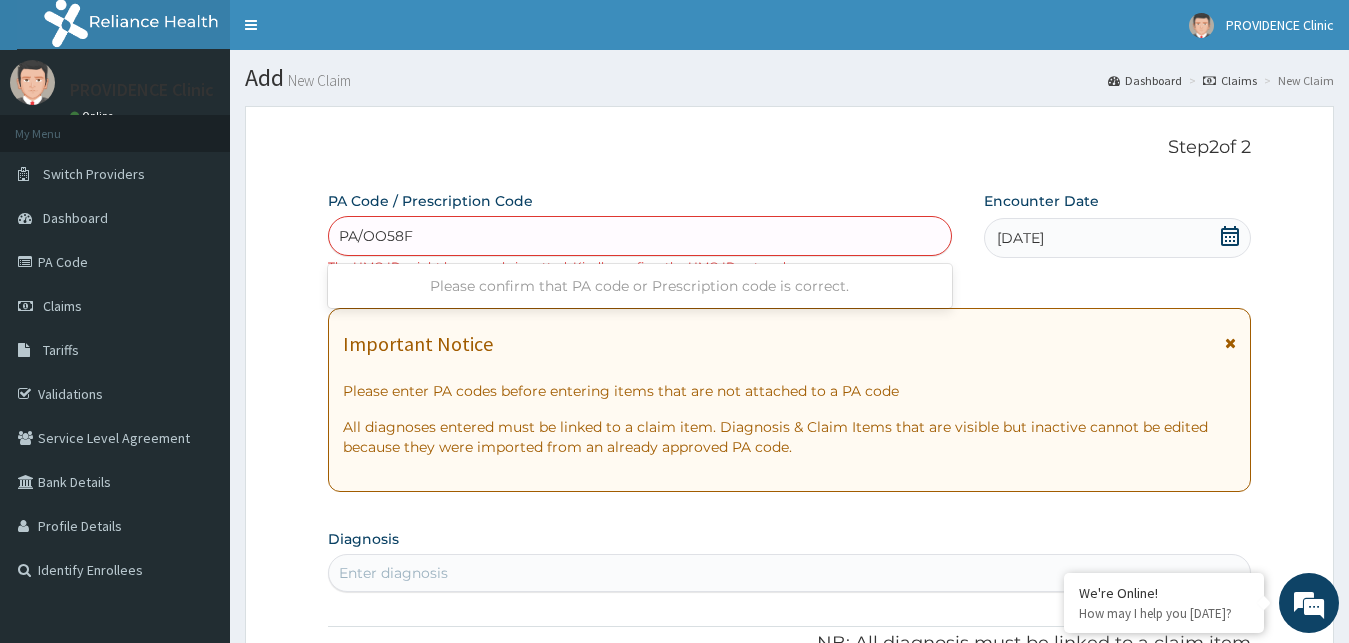 type on "PA/OO58F8" 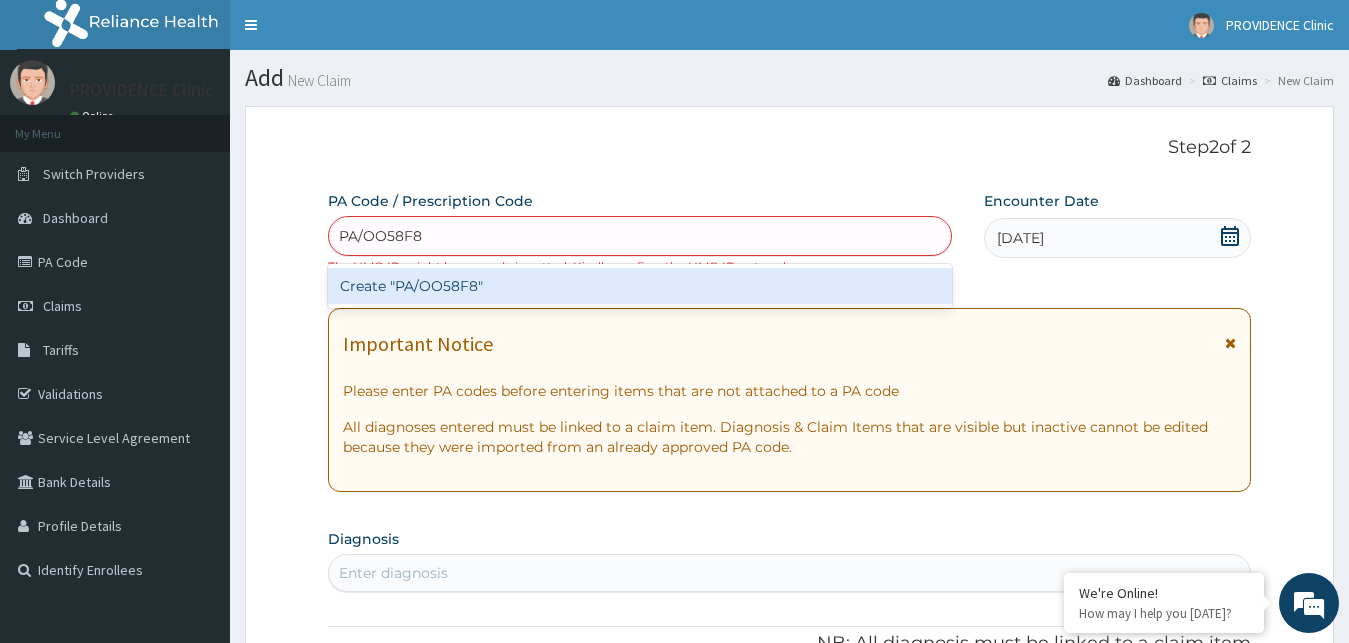 click on "Create "PA/OO58F8"" at bounding box center (640, 286) 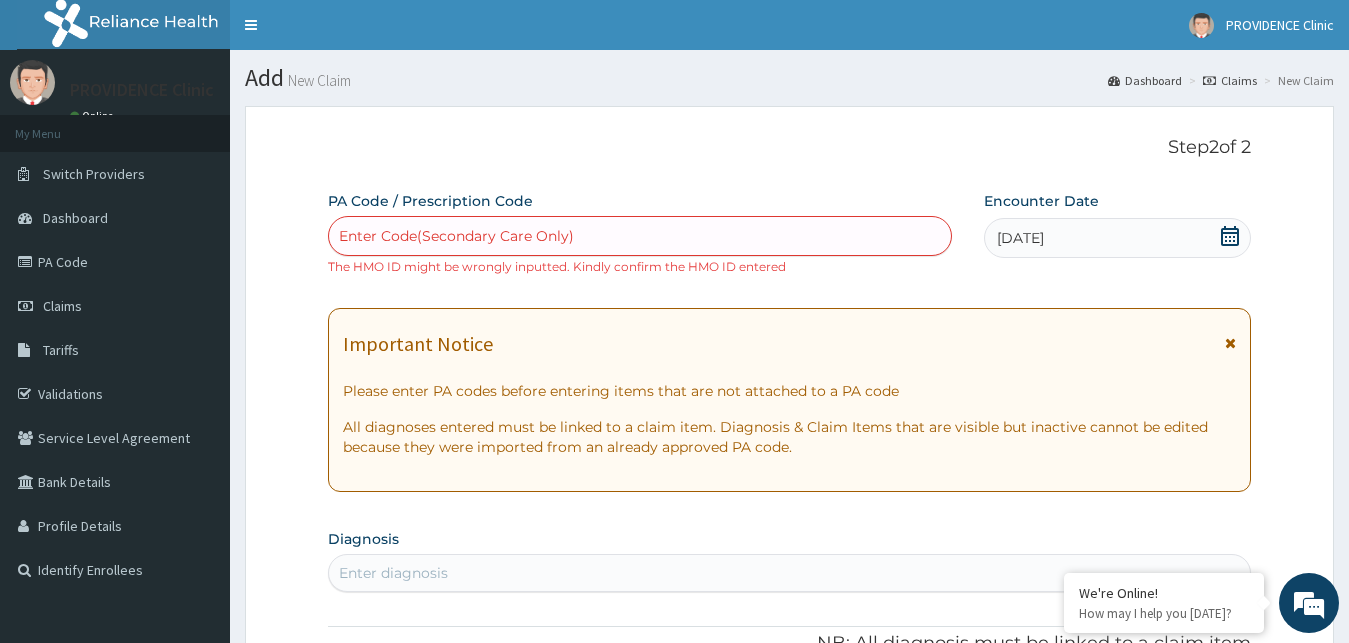 click on "Enter Code(Secondary Care Only)" at bounding box center (456, 236) 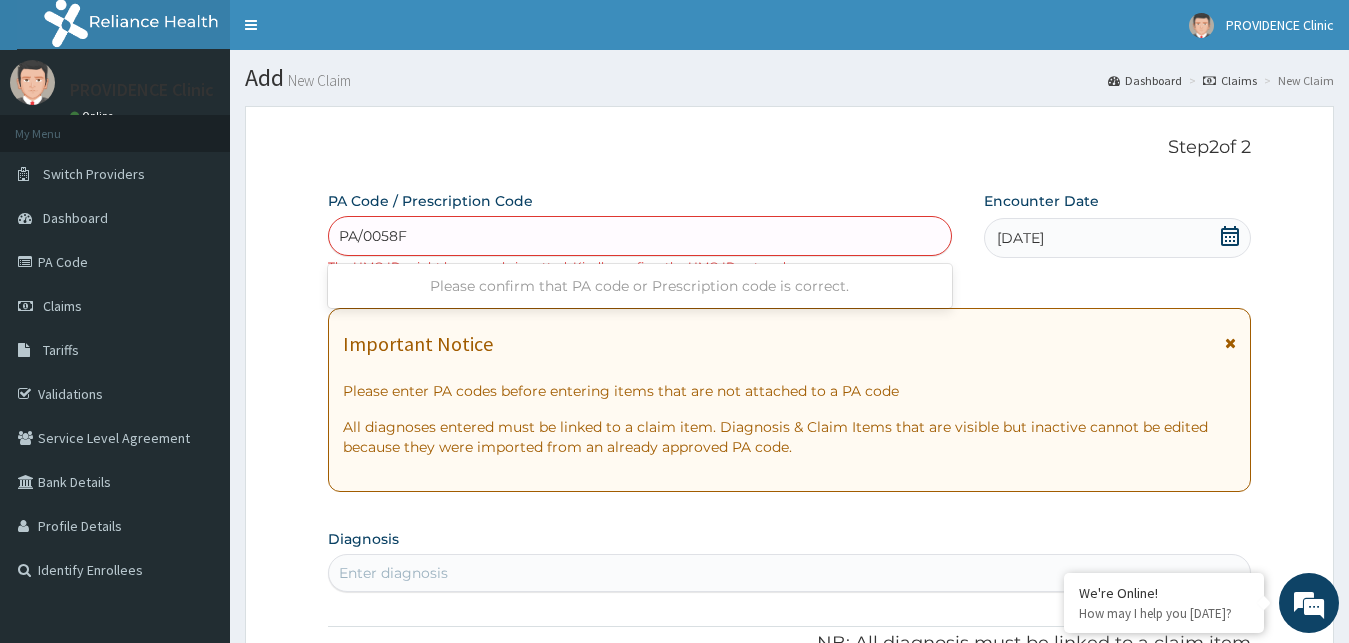 type on "PA/0058F8" 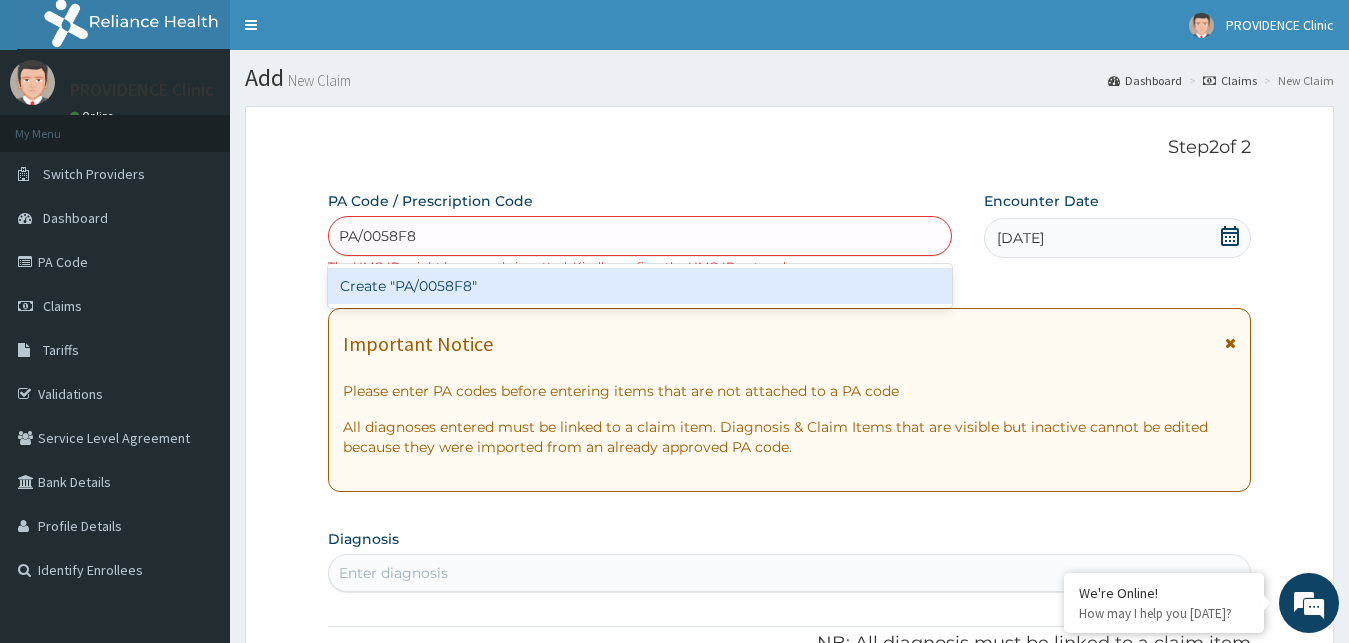 click on "Create "PA/0058F8"" at bounding box center (640, 286) 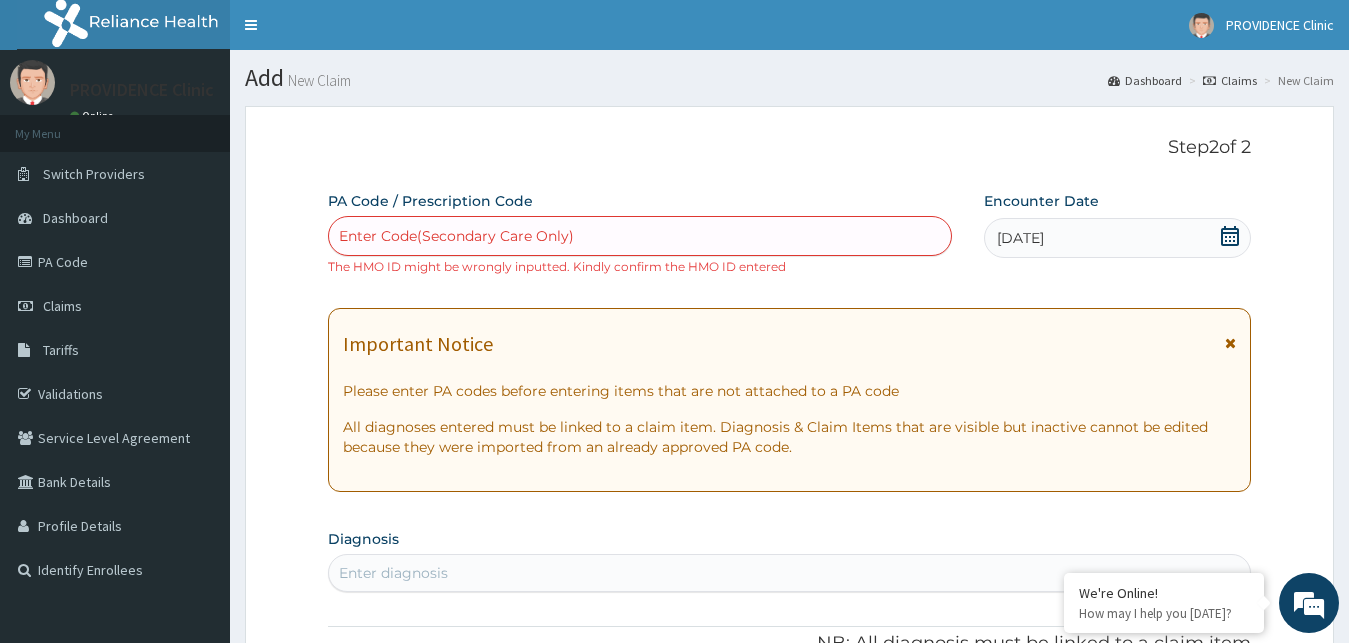 click on "Enter Code(Secondary Care Only)" at bounding box center [640, 236] 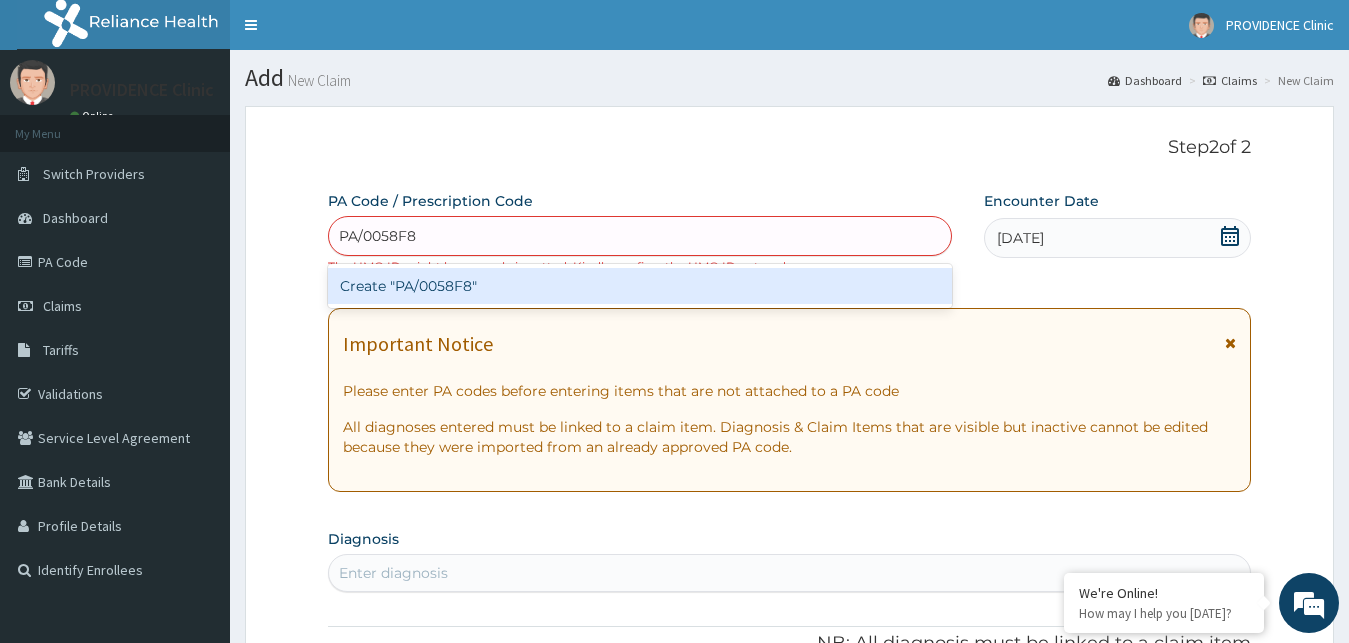 click on "Create "PA/0058F8"" at bounding box center (640, 286) 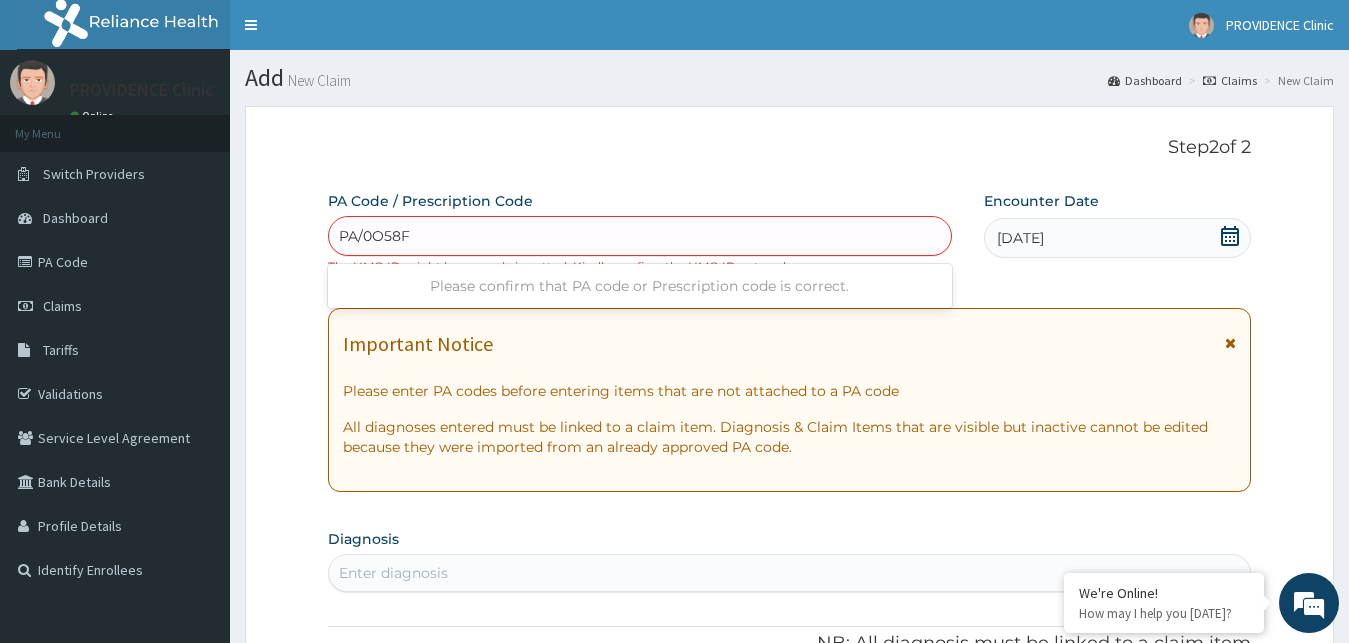 type on "PA/0O58F8" 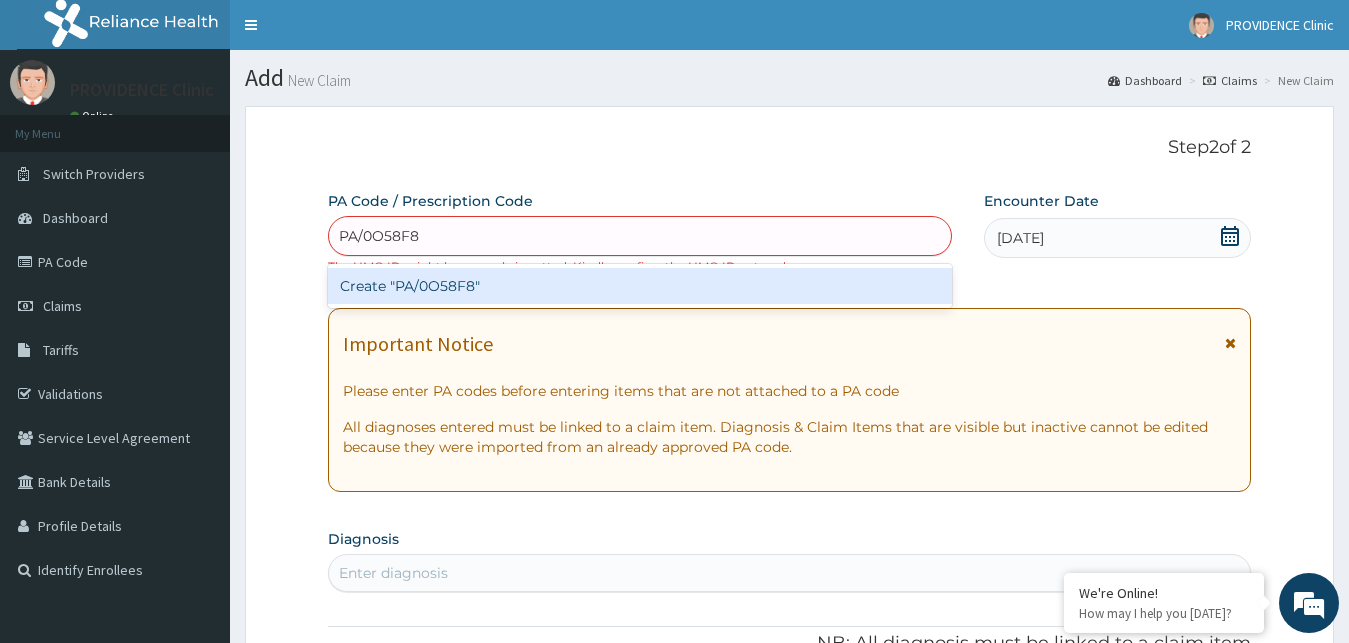 click on "Create "PA/0O58F8"" at bounding box center [640, 286] 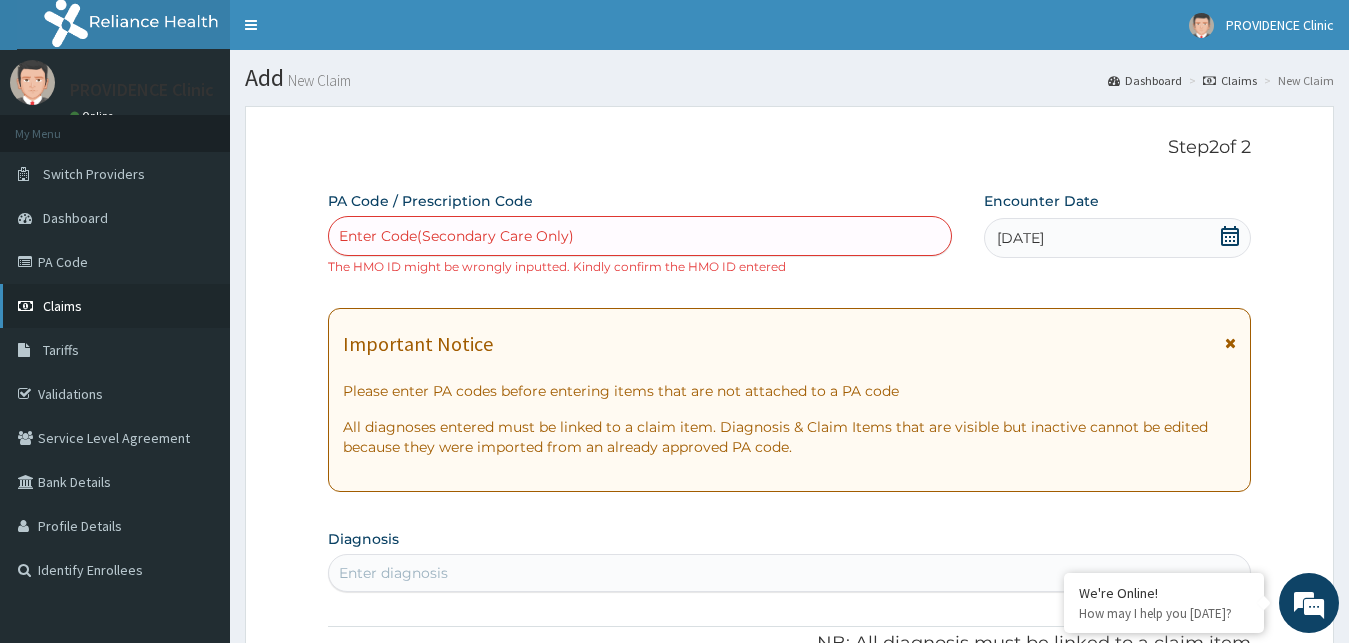 click on "Claims" at bounding box center (62, 306) 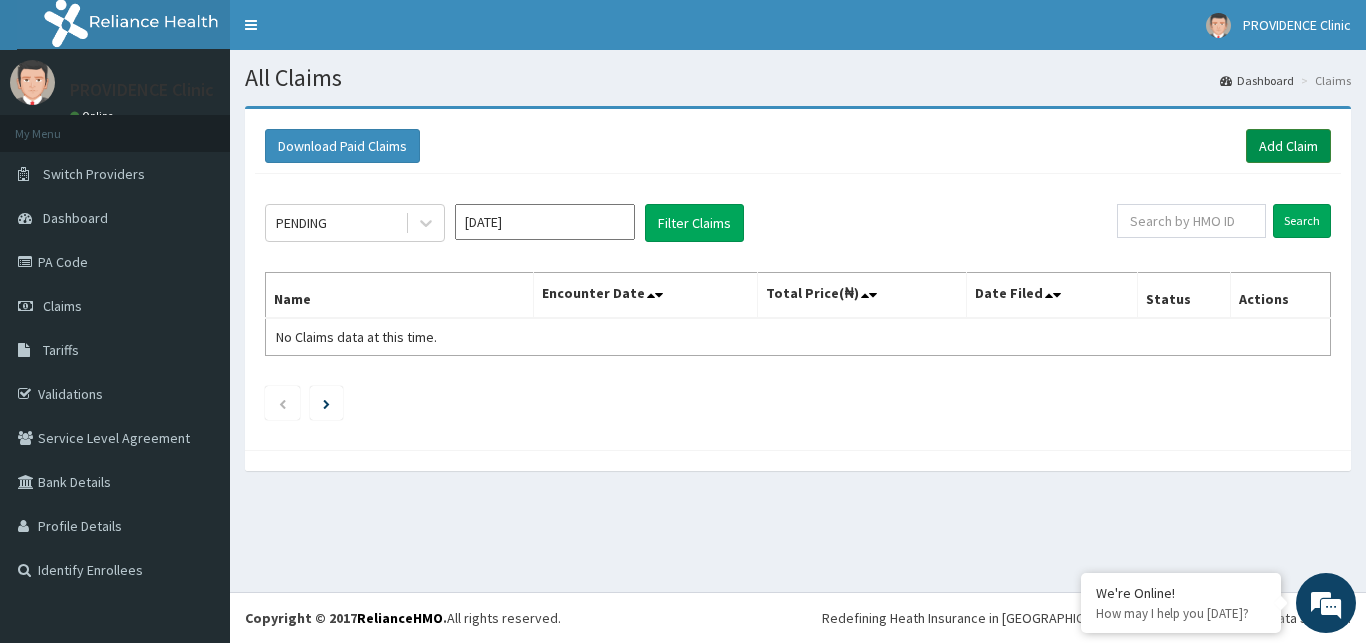 scroll, scrollTop: 0, scrollLeft: 0, axis: both 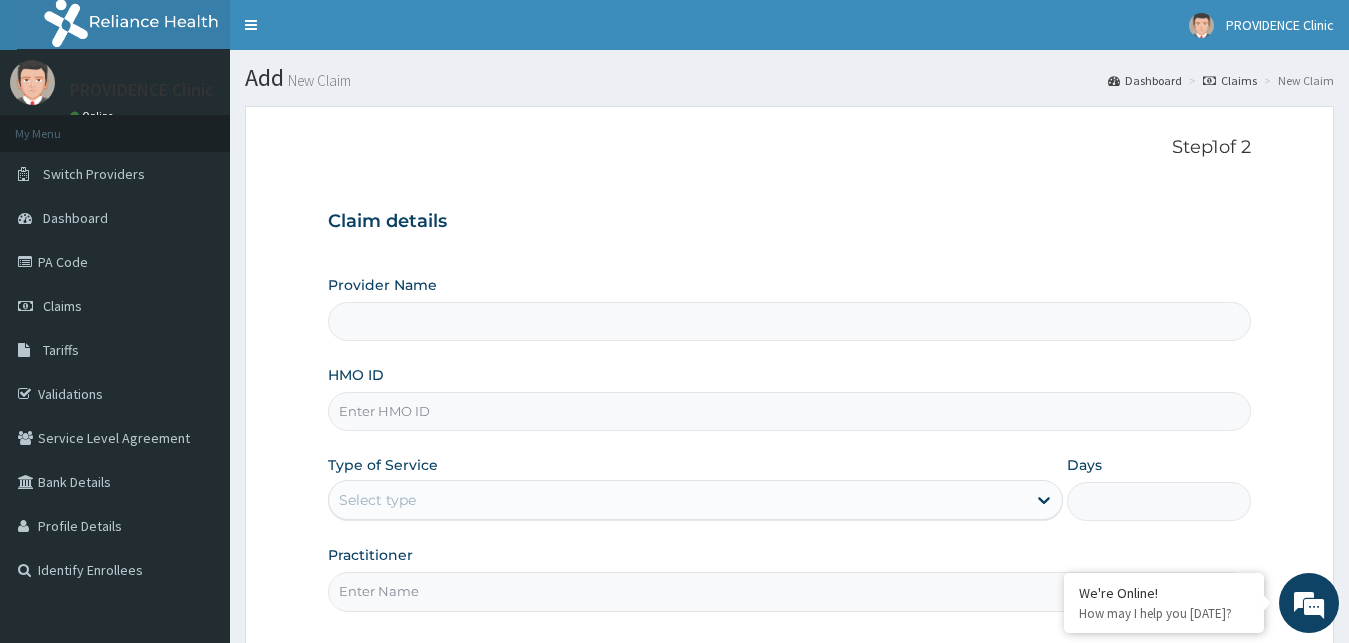 type on "Providence Clinic And Maternity" 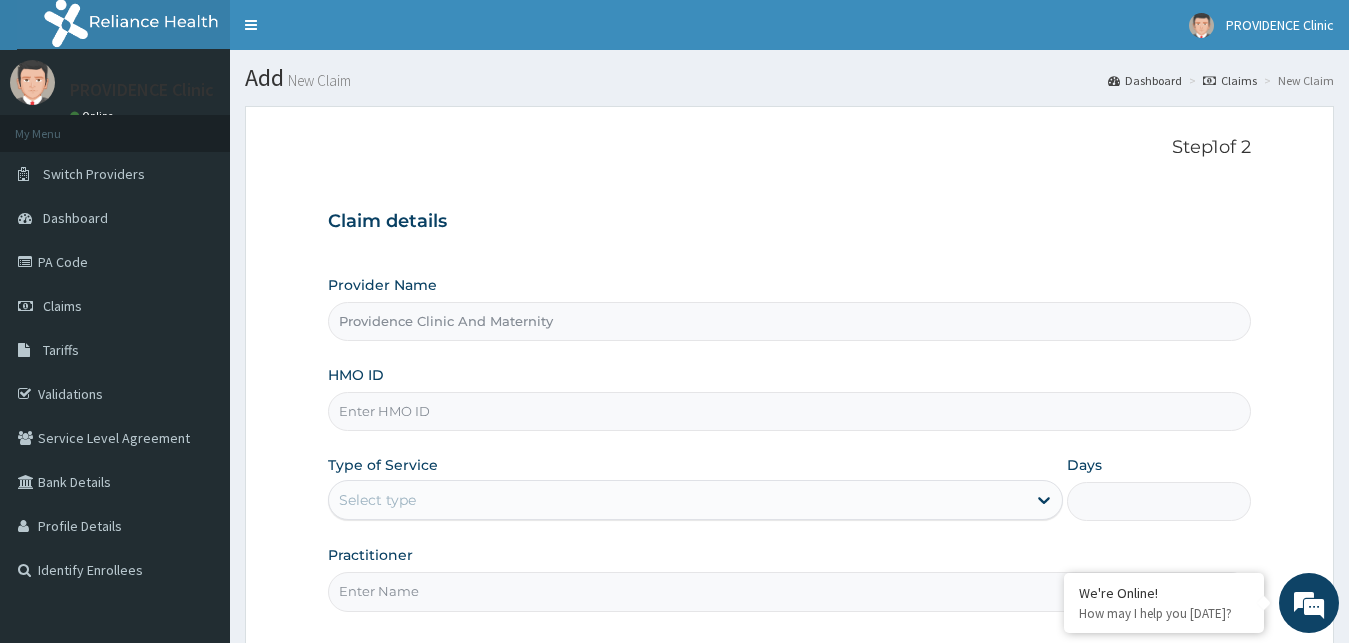 scroll, scrollTop: 0, scrollLeft: 0, axis: both 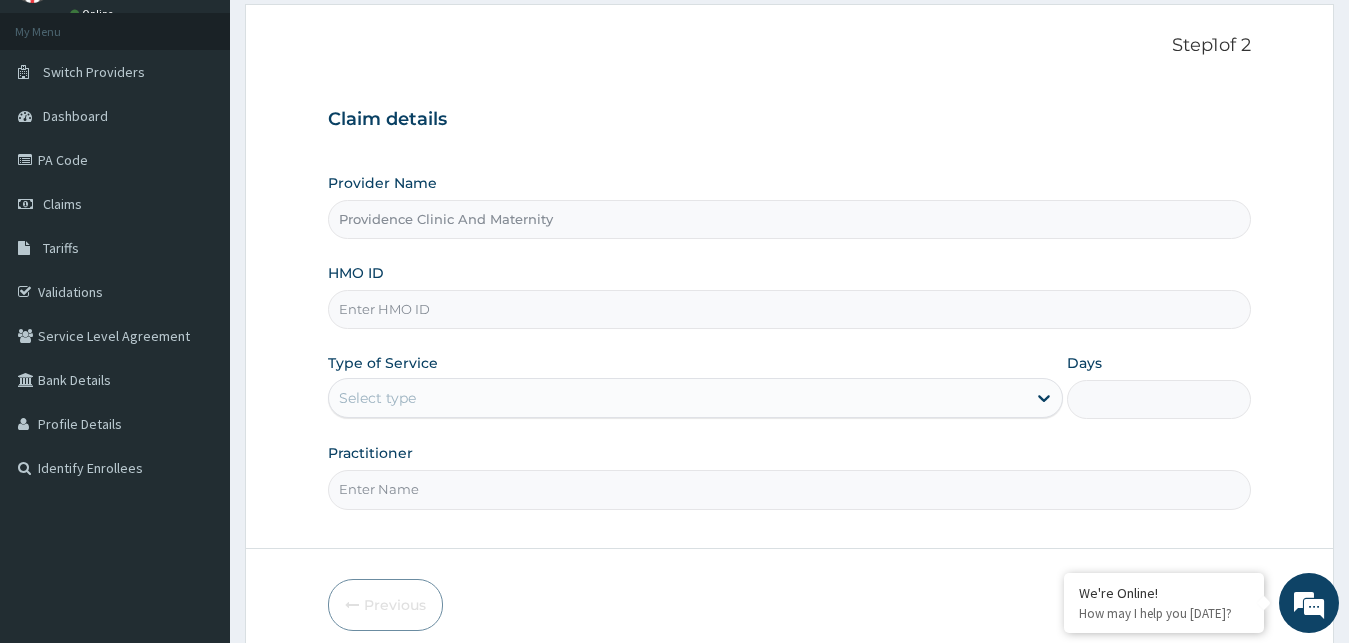 click on "HMO ID" at bounding box center (790, 309) 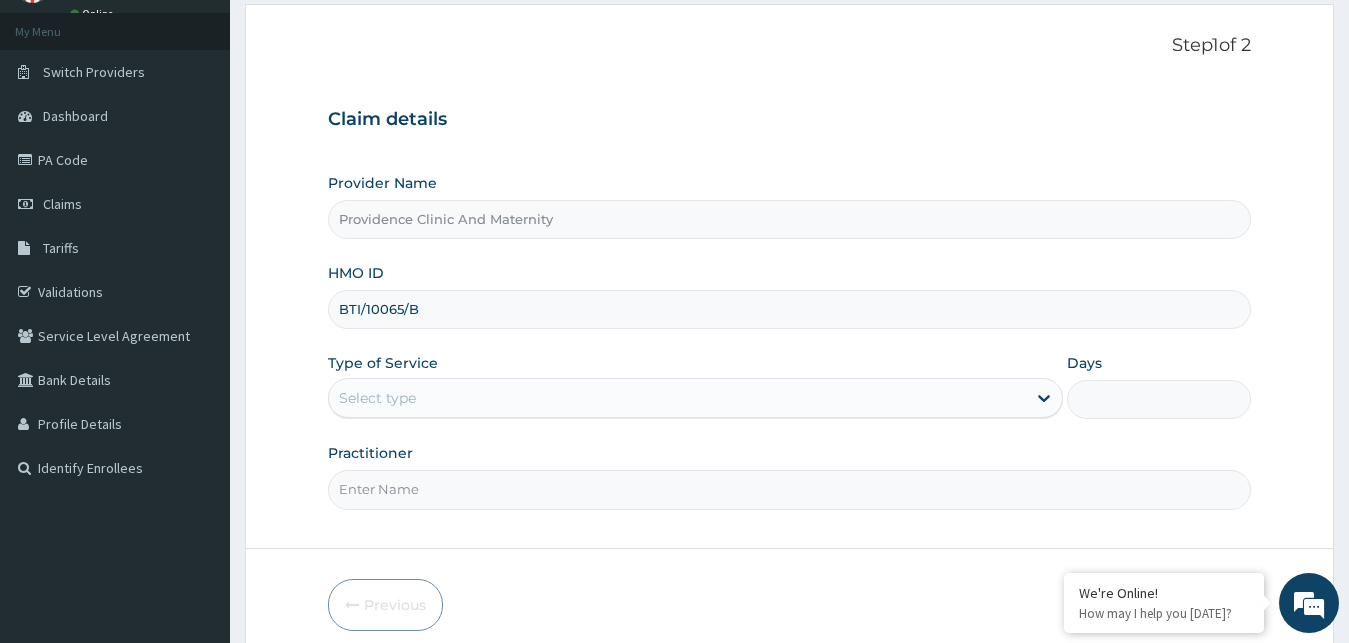 type on "BTI/10065/B" 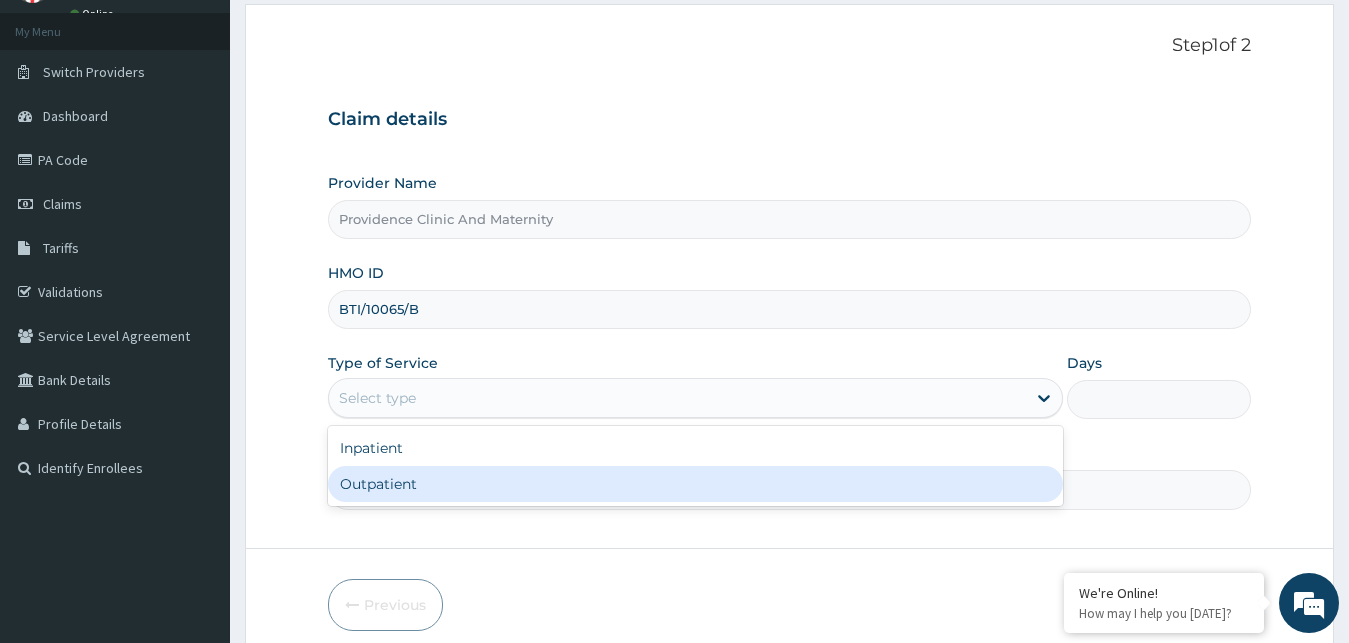click on "Outpatient" at bounding box center (696, 484) 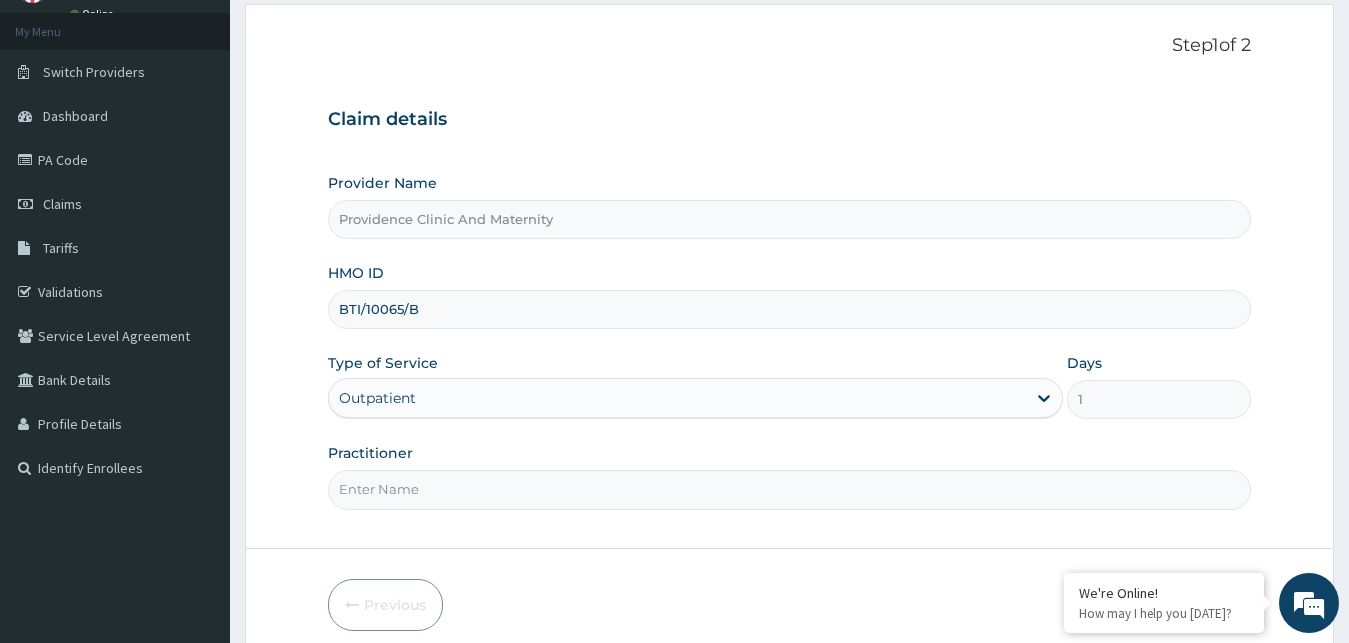 click on "Practitioner" at bounding box center [790, 489] 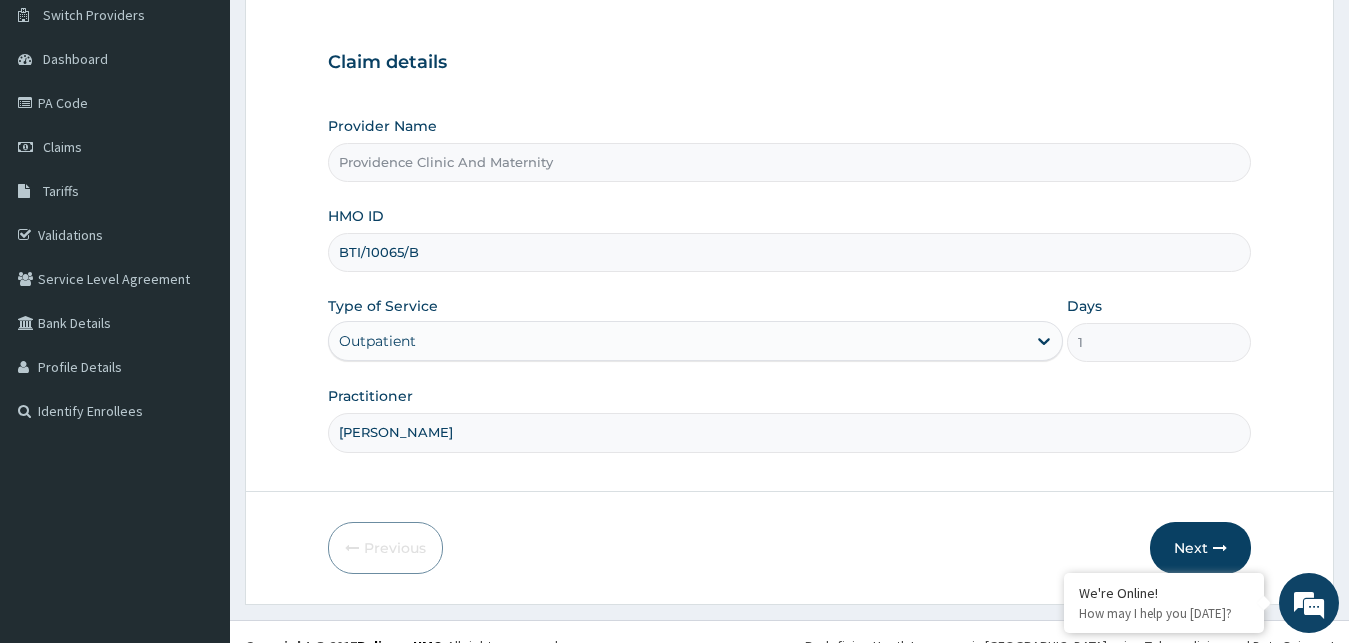scroll, scrollTop: 187, scrollLeft: 0, axis: vertical 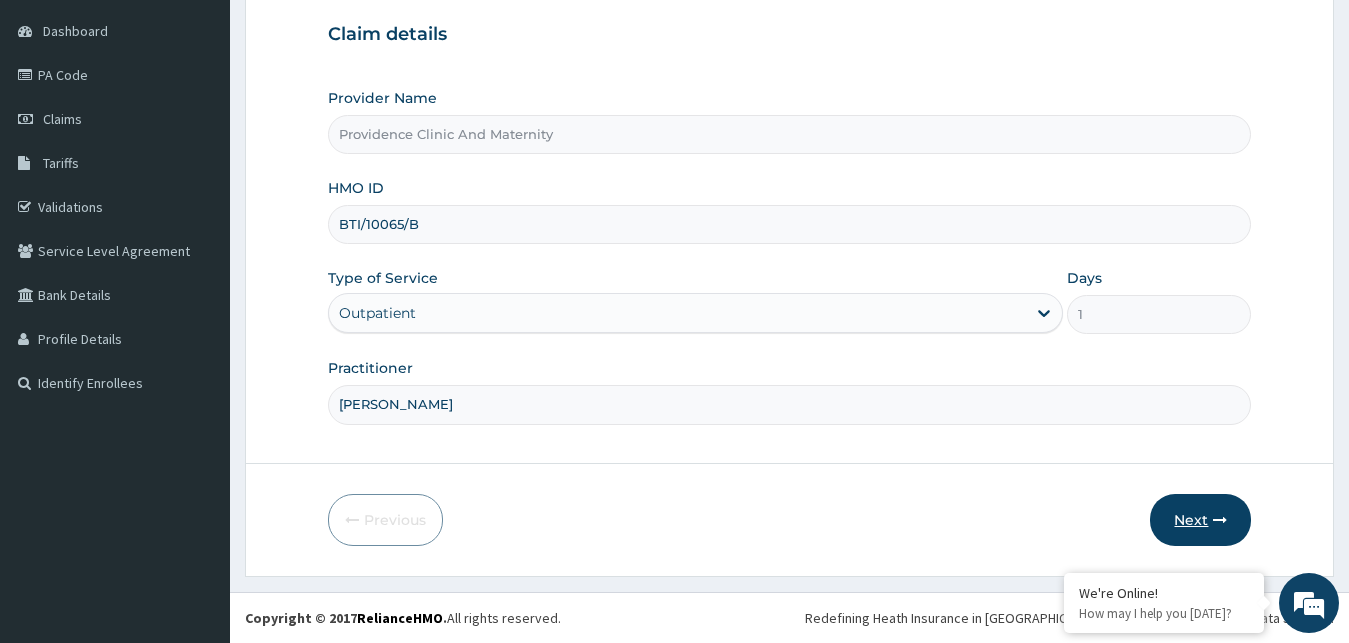 type on "[PERSON_NAME]" 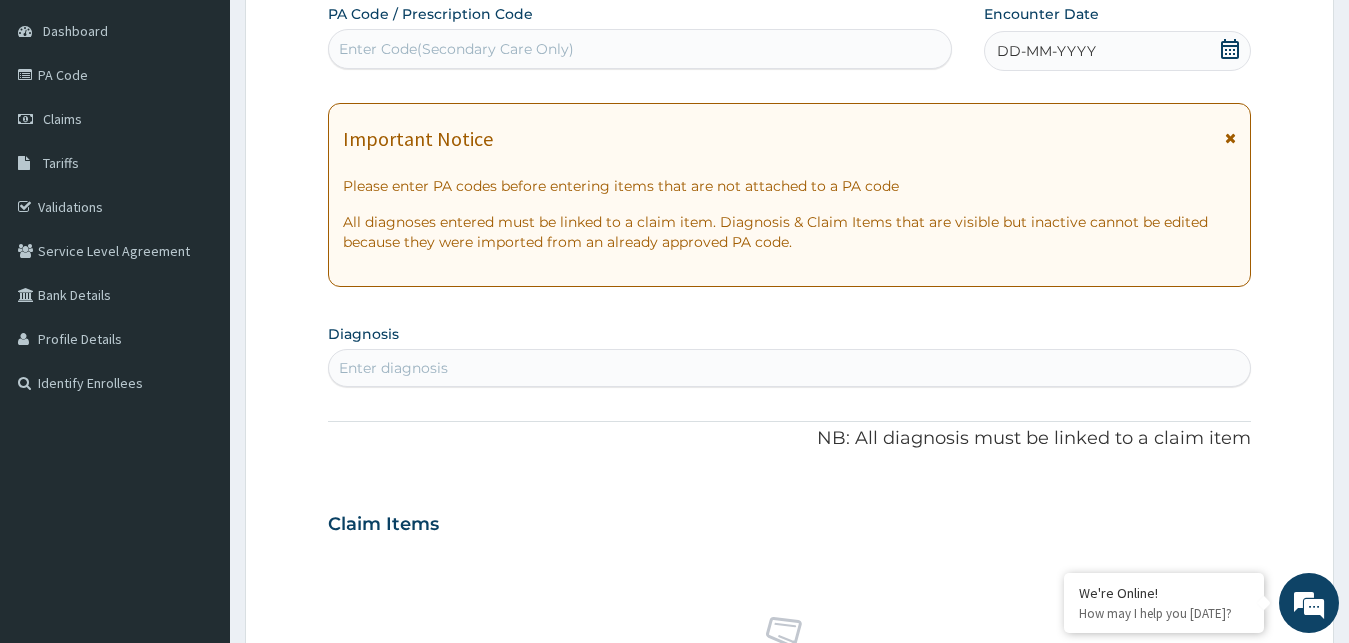 scroll, scrollTop: 0, scrollLeft: 0, axis: both 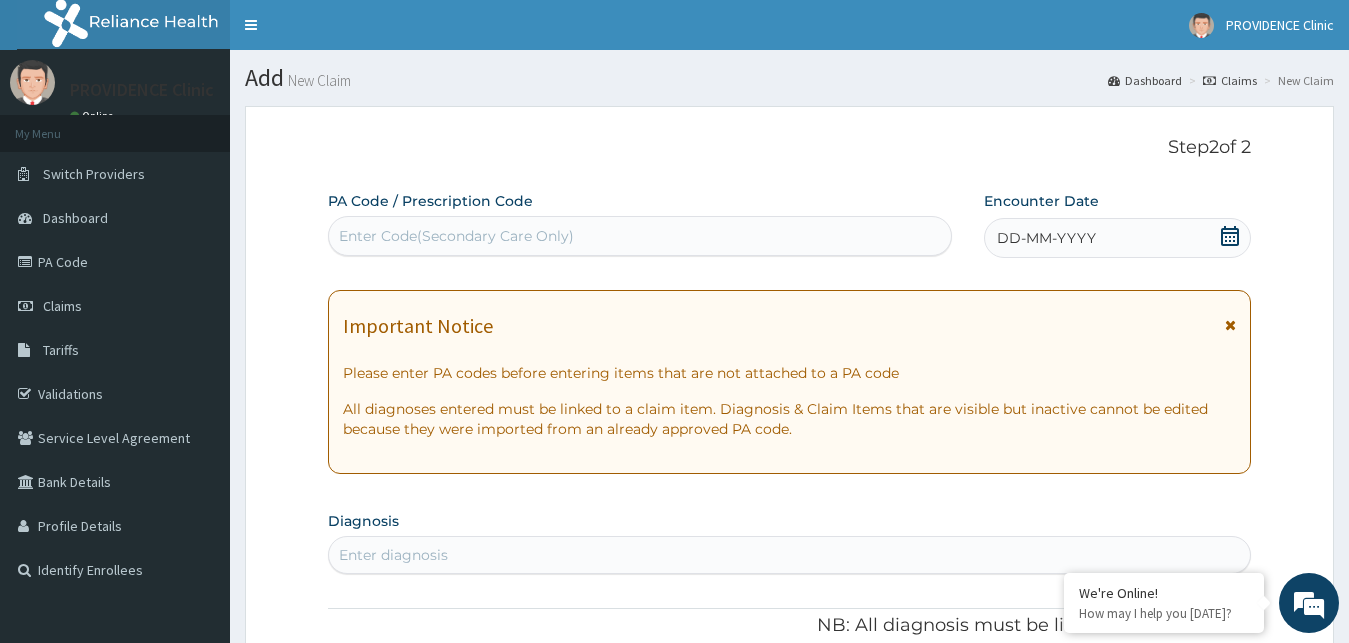 click 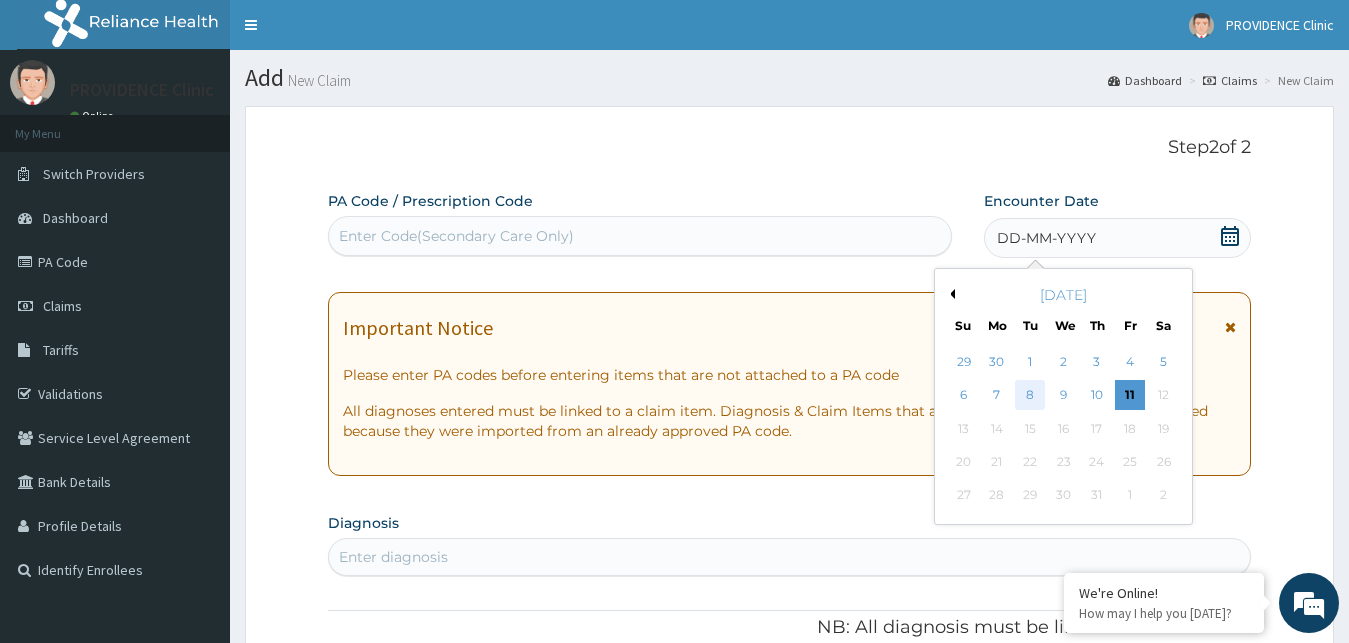 click on "8" at bounding box center [1030, 396] 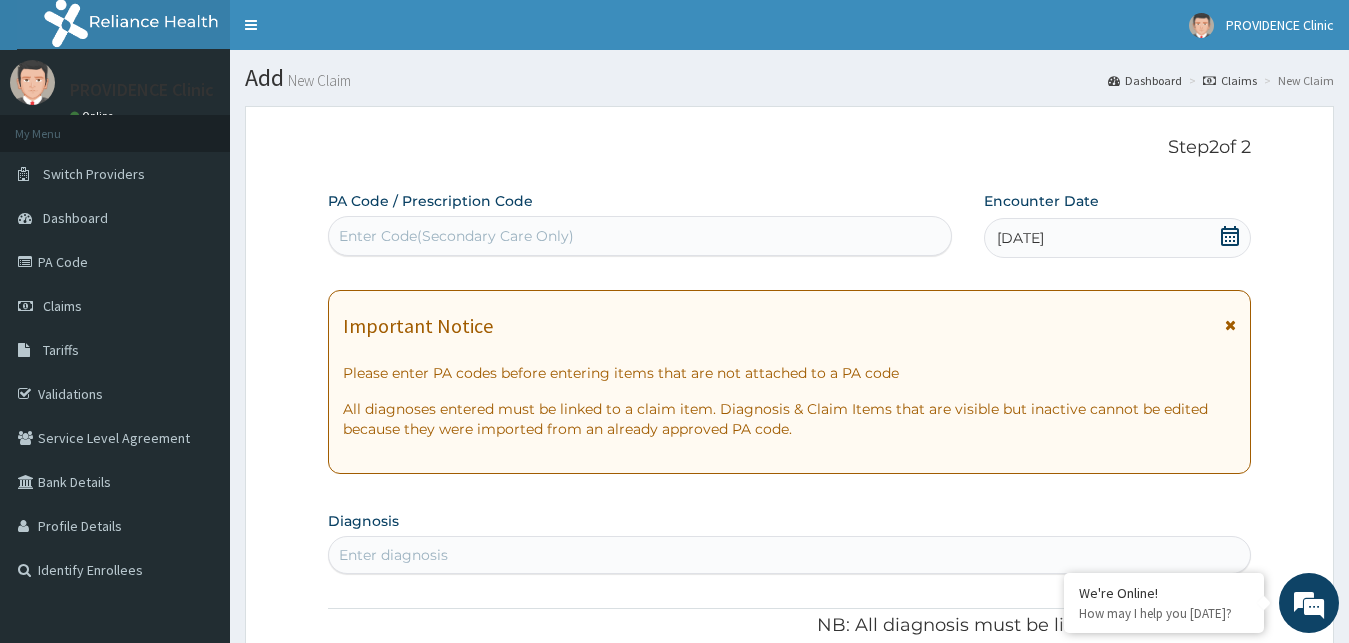 click on "Enter Code(Secondary Care Only)" at bounding box center [456, 236] 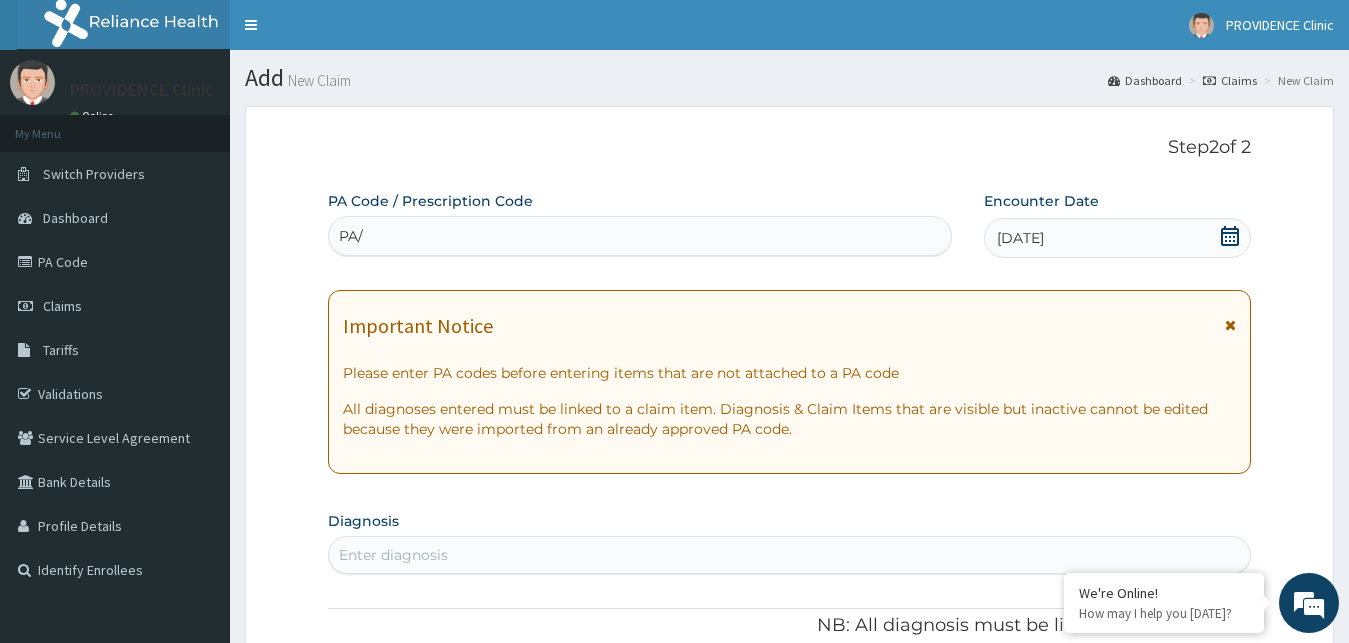 type on "PA/" 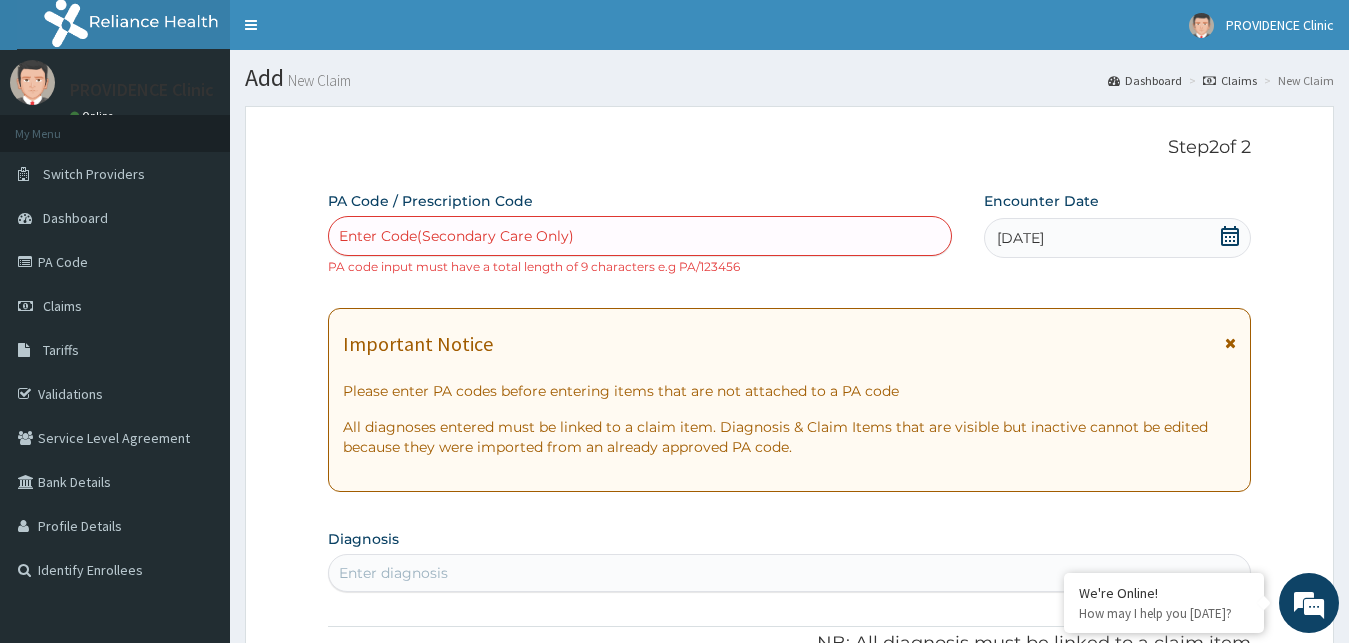 click on "Enter Code(Secondary Care Only)" at bounding box center (456, 236) 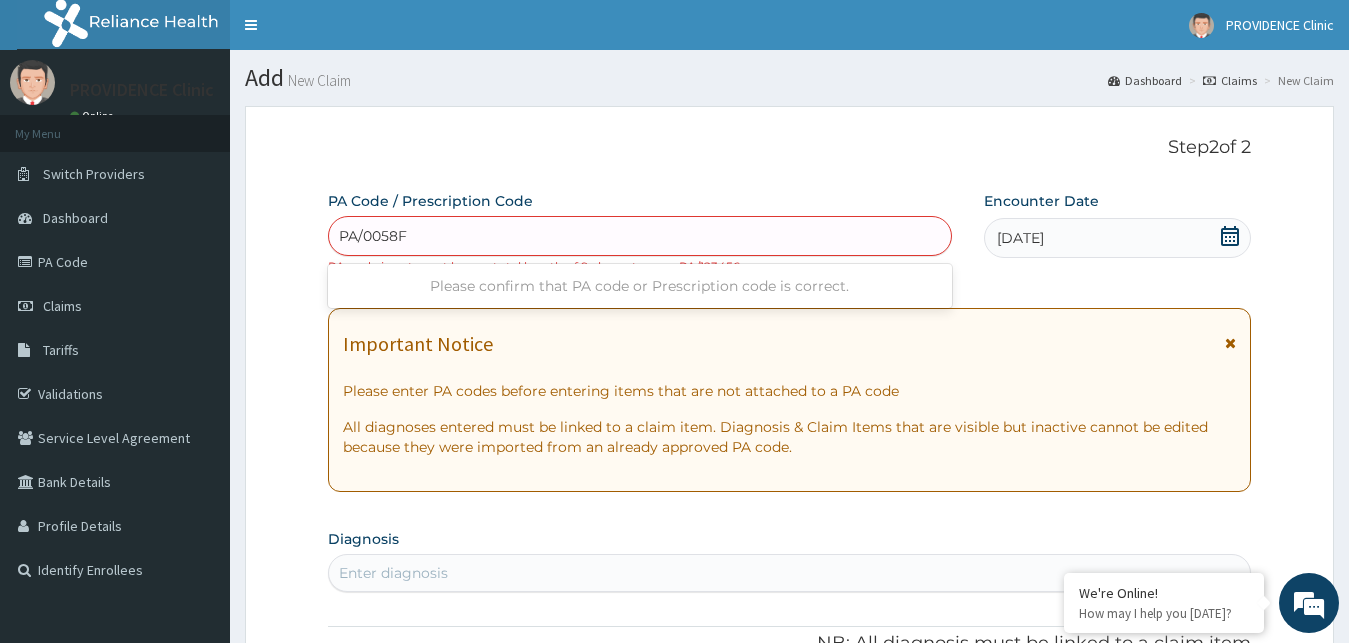 type on "PA/0058F8" 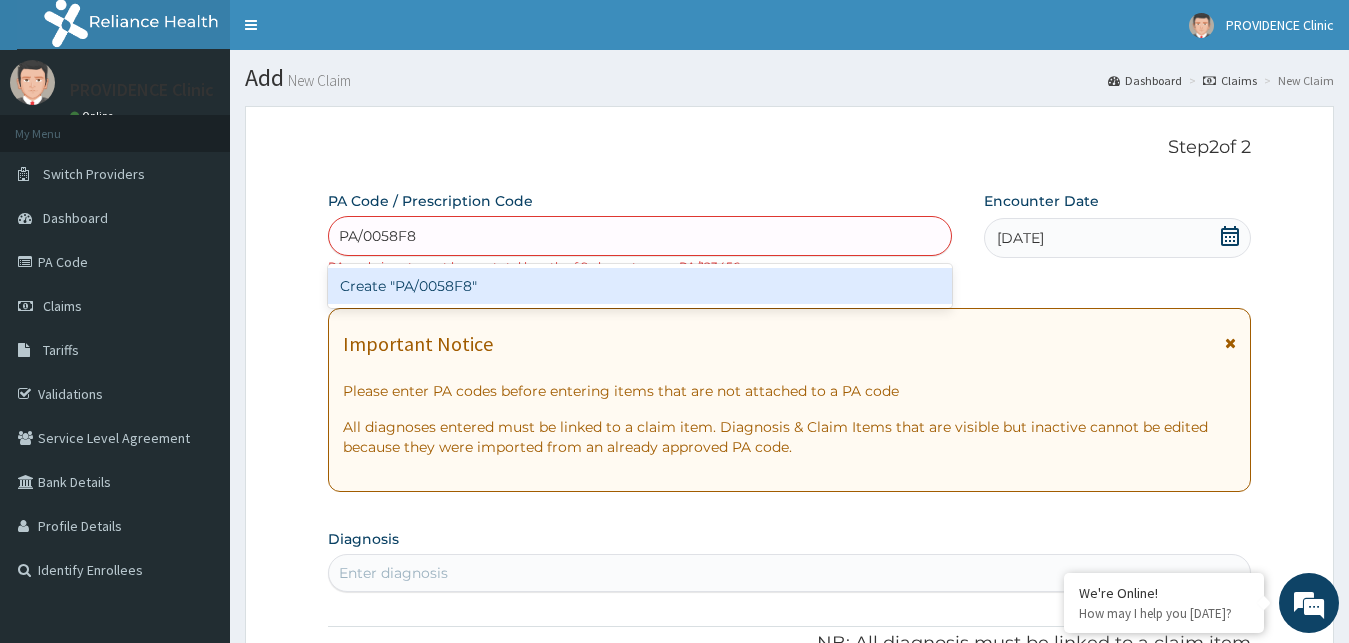 click on "Create "PA/0058F8"" at bounding box center (640, 286) 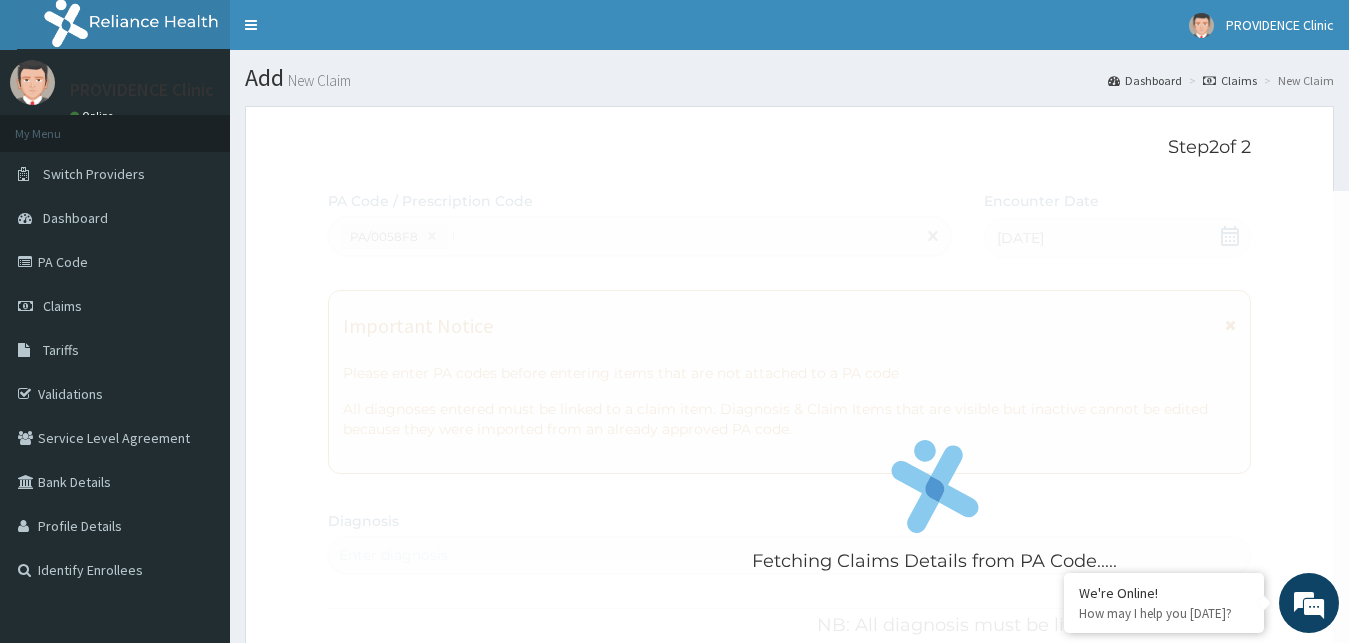 type 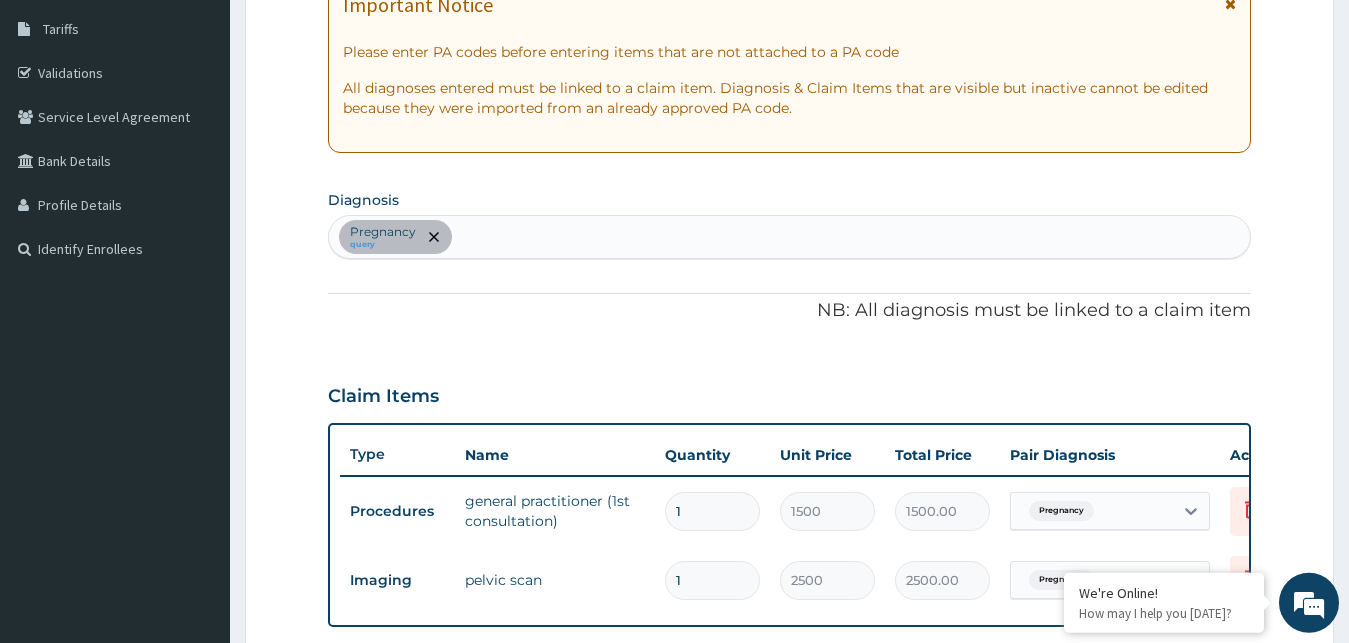 scroll, scrollTop: 280, scrollLeft: 0, axis: vertical 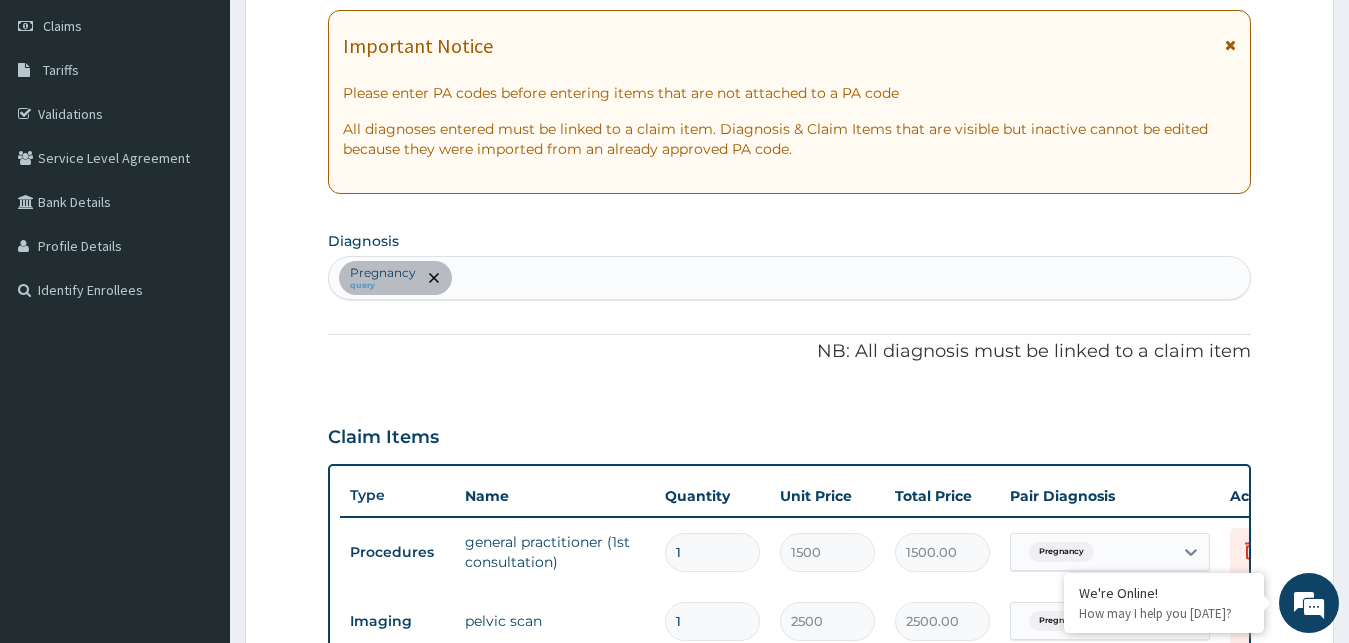 click on "Pregnancy query" at bounding box center (790, 278) 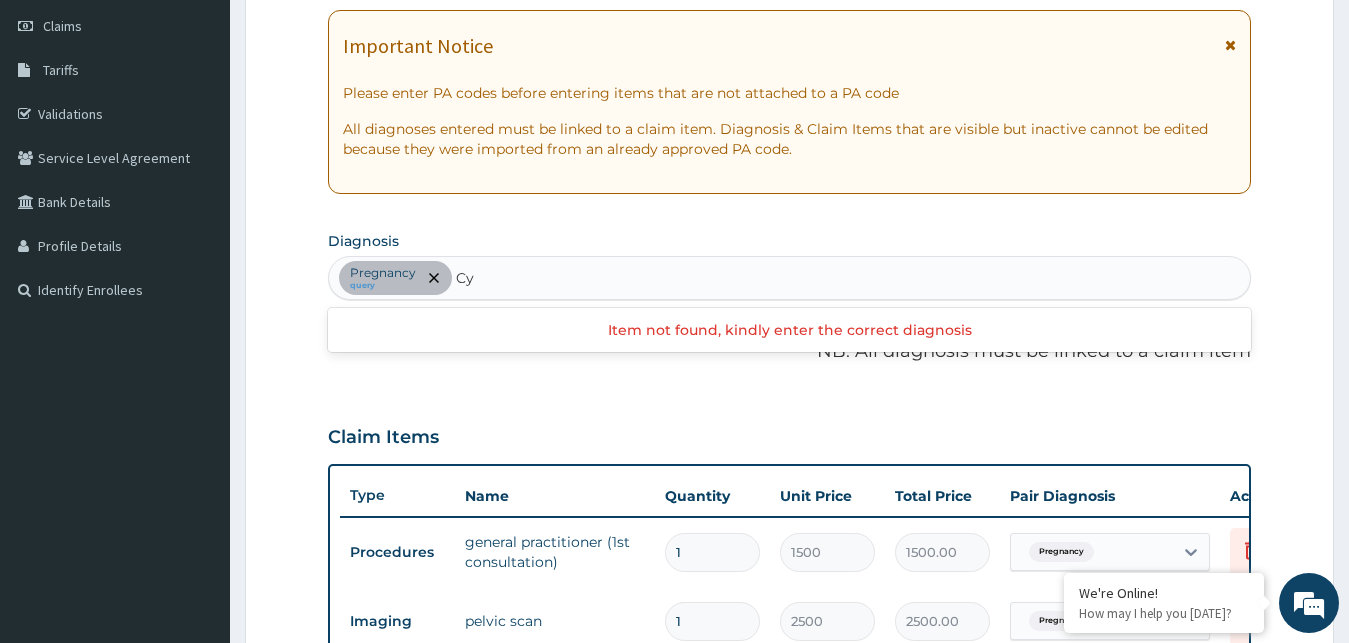 type on "C" 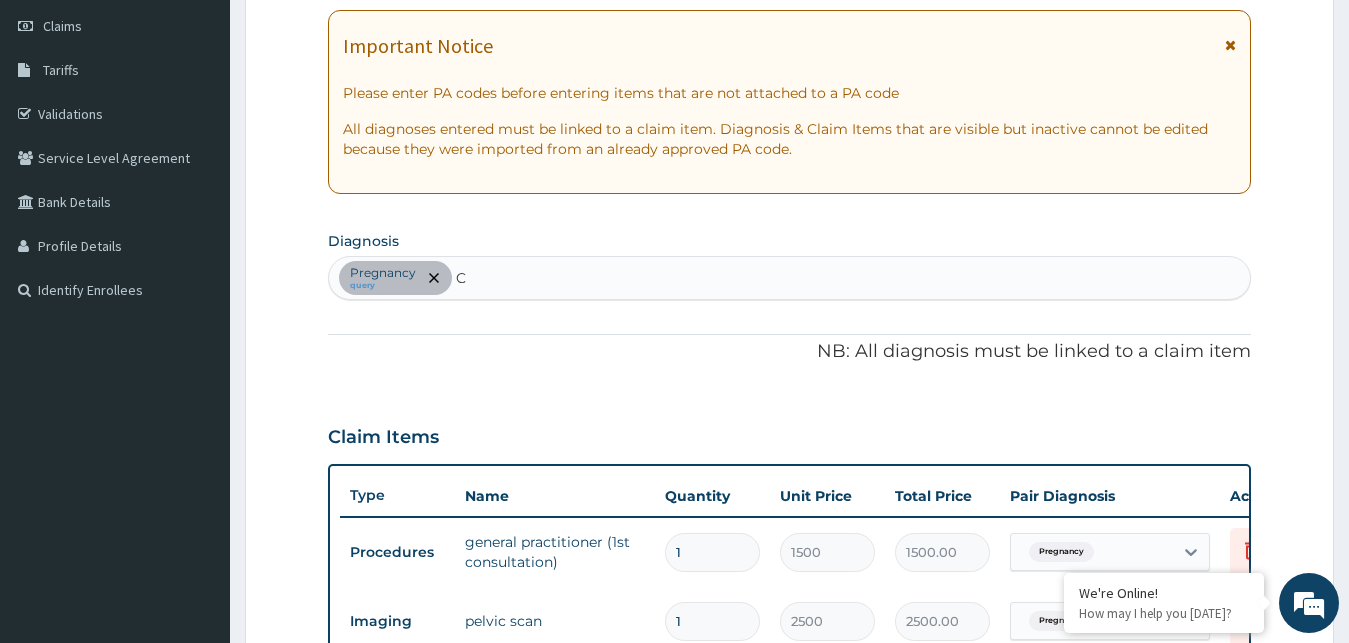 type 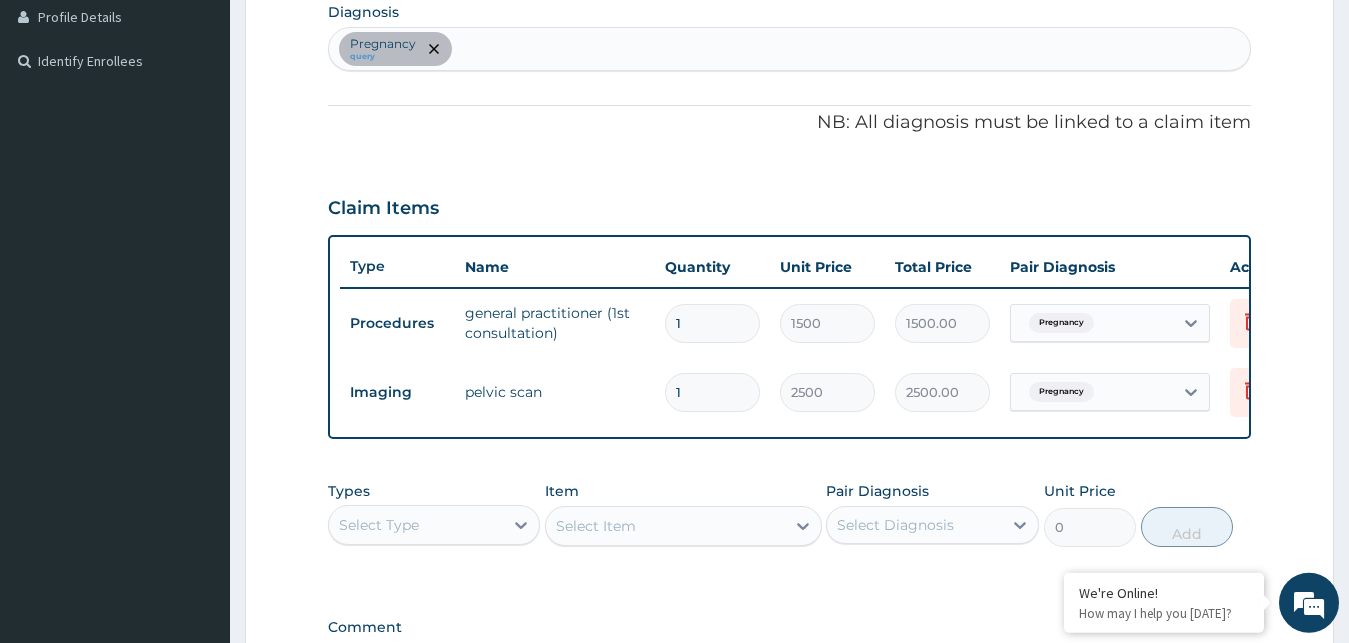 scroll, scrollTop: 790, scrollLeft: 0, axis: vertical 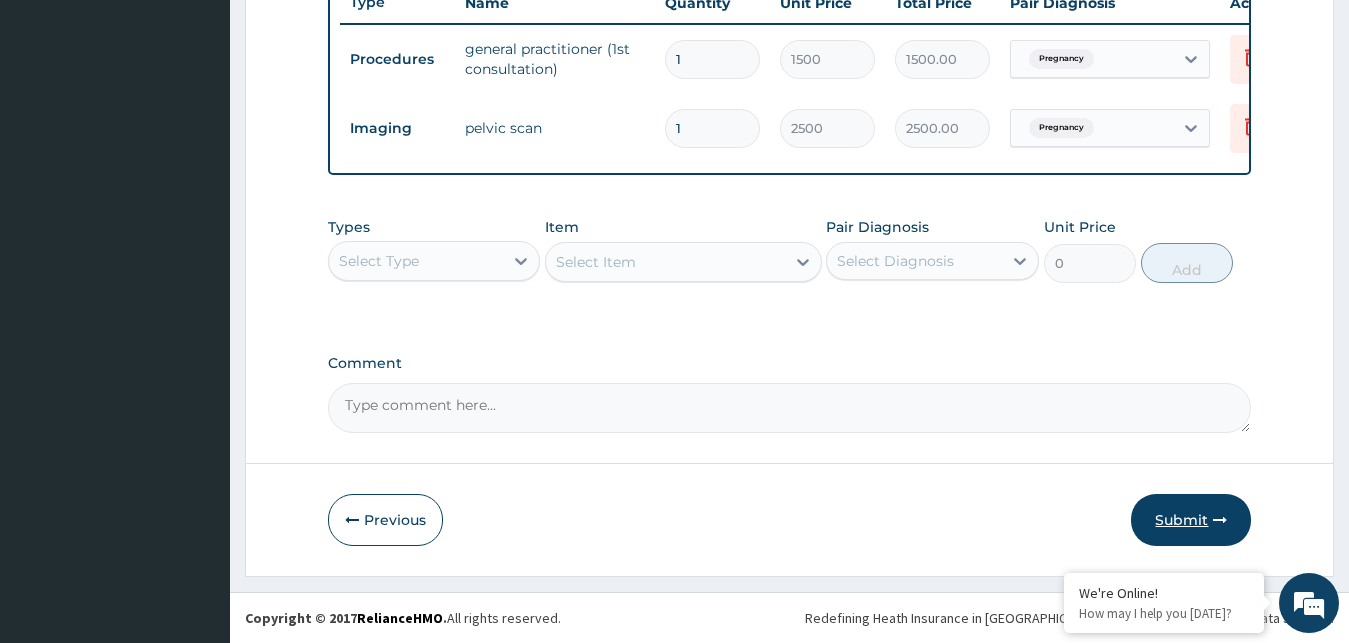click on "Submit" at bounding box center [1191, 520] 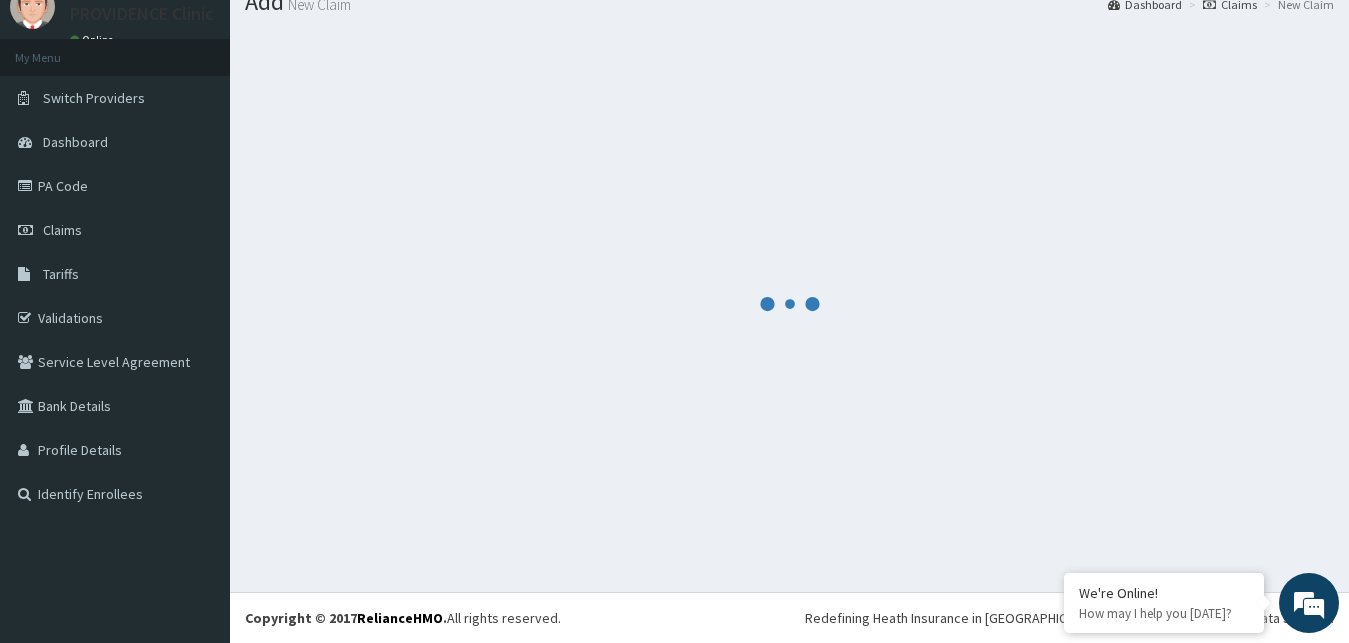 scroll, scrollTop: 76, scrollLeft: 0, axis: vertical 